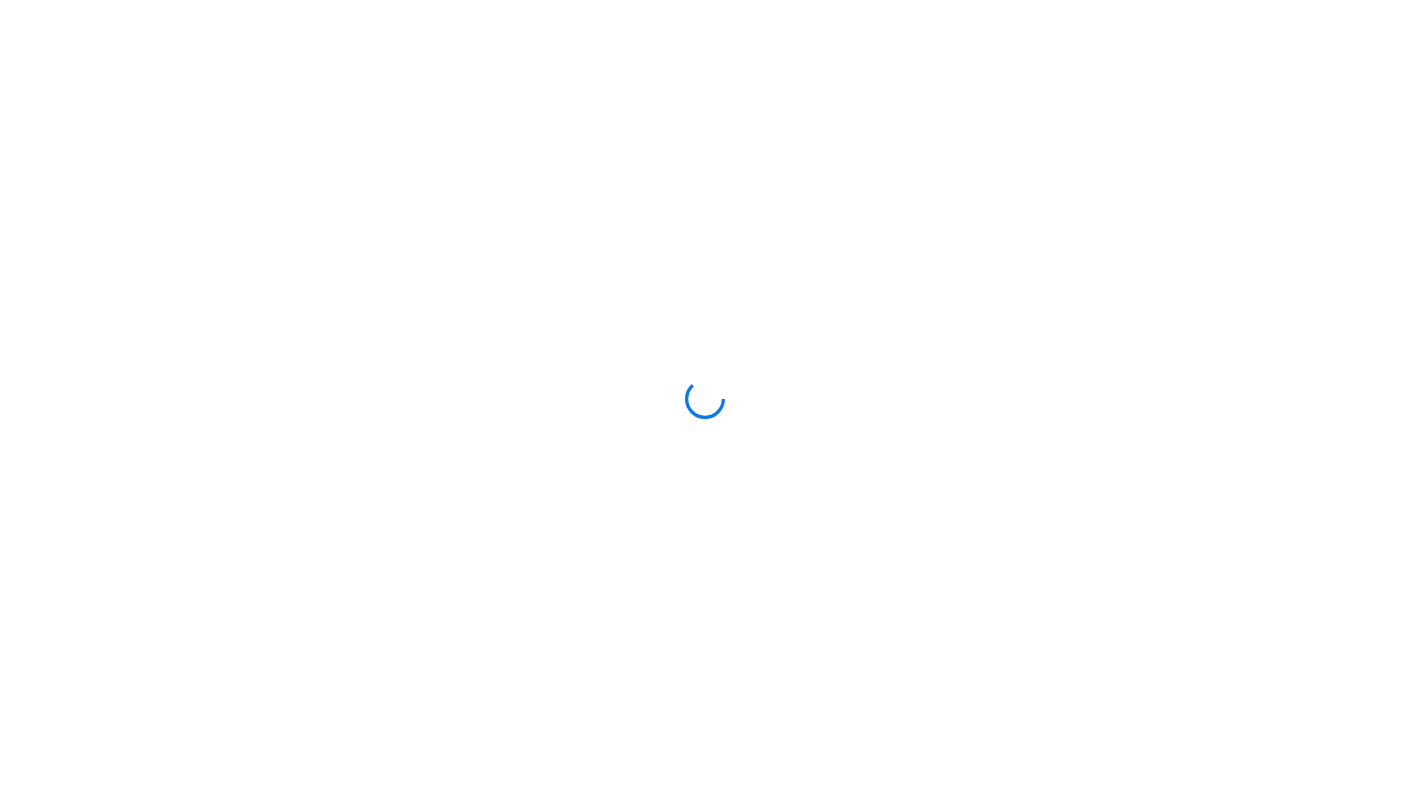 scroll, scrollTop: 0, scrollLeft: 0, axis: both 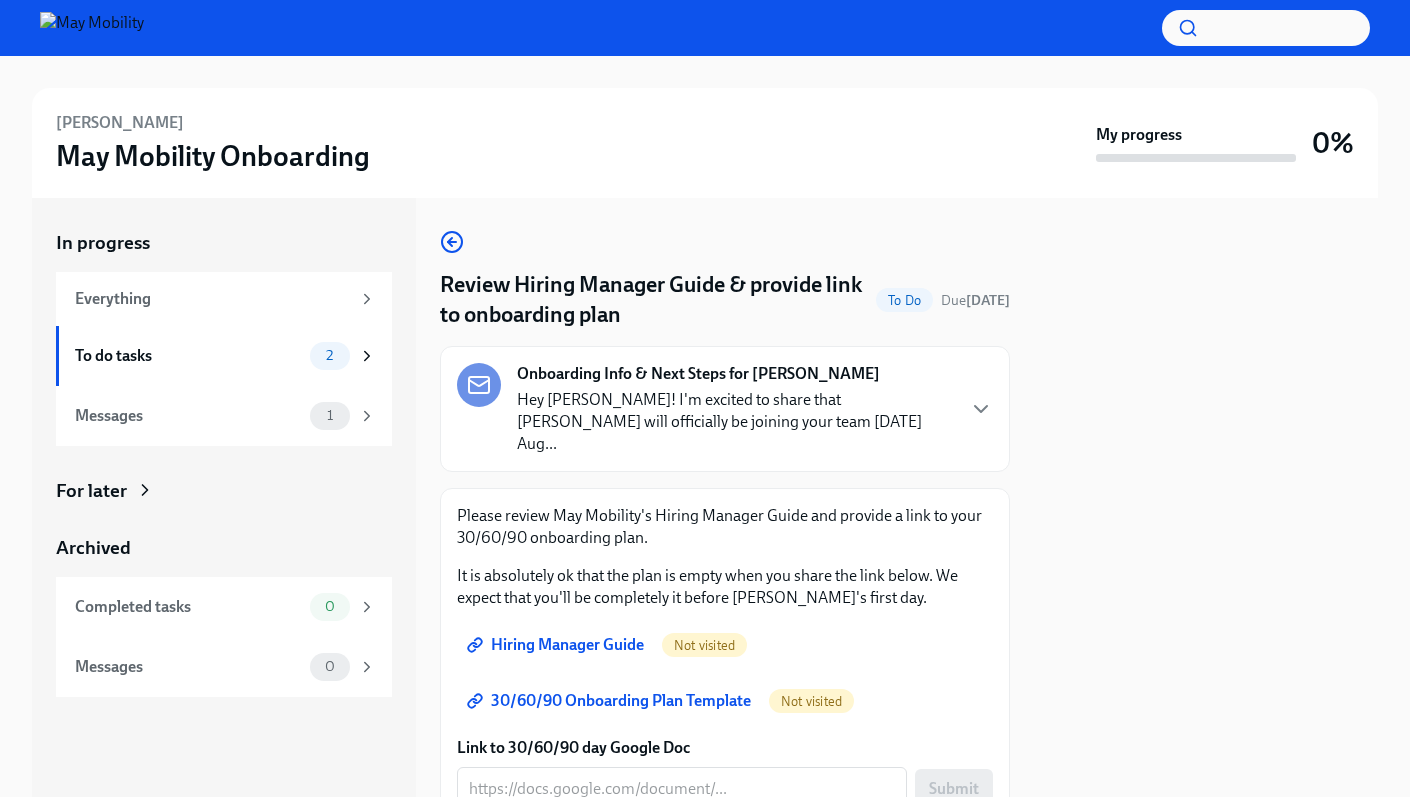 click on "Onboarding Info & Next Steps for [PERSON_NAME] Hey [PERSON_NAME]! I'm excited to share that [PERSON_NAME] will officially be joining your team [DATE] Aug..." at bounding box center (725, 409) 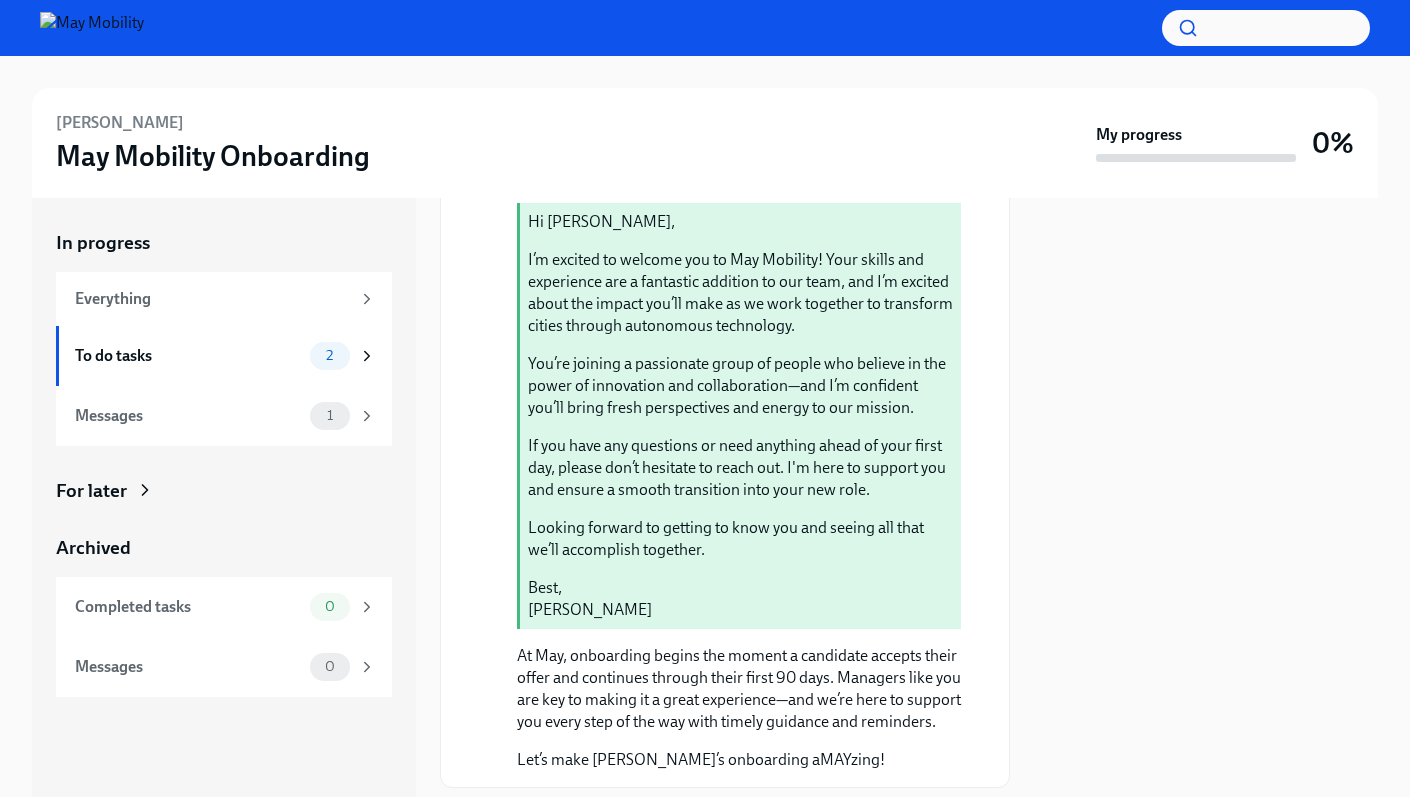 scroll, scrollTop: 435, scrollLeft: 0, axis: vertical 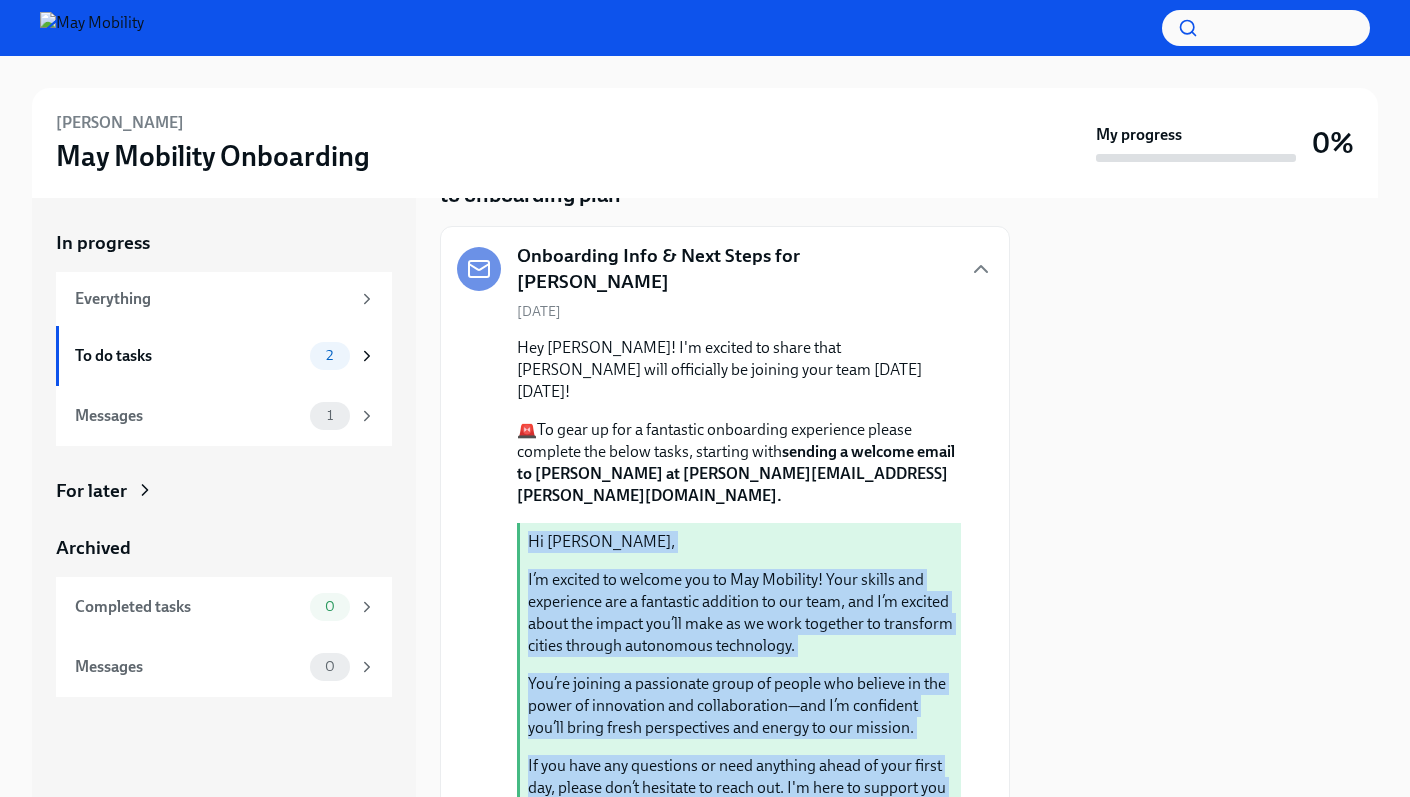 drag, startPoint x: 578, startPoint y: 566, endPoint x: 524, endPoint y: 495, distance: 89.20202 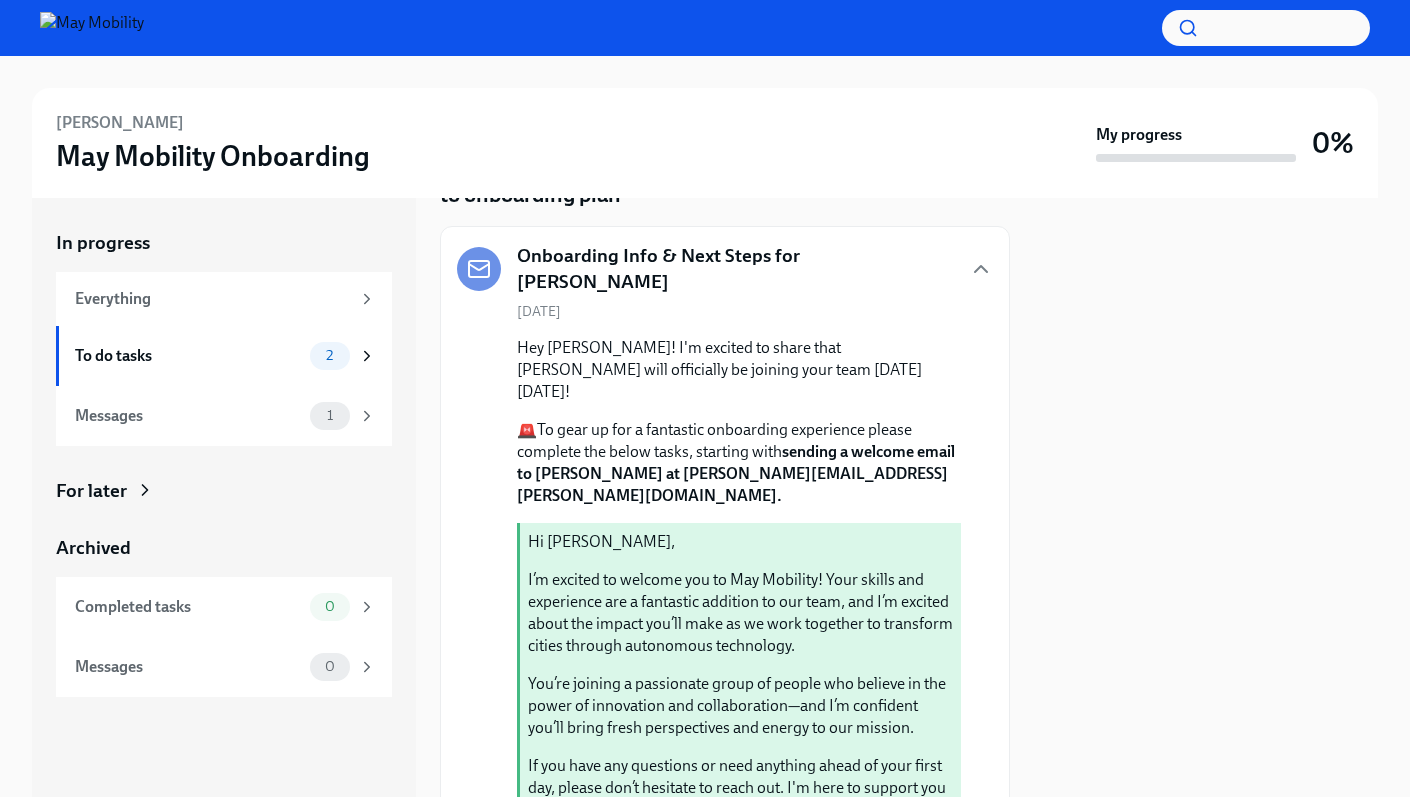 drag, startPoint x: 791, startPoint y: 448, endPoint x: 838, endPoint y: 438, distance: 48.052055 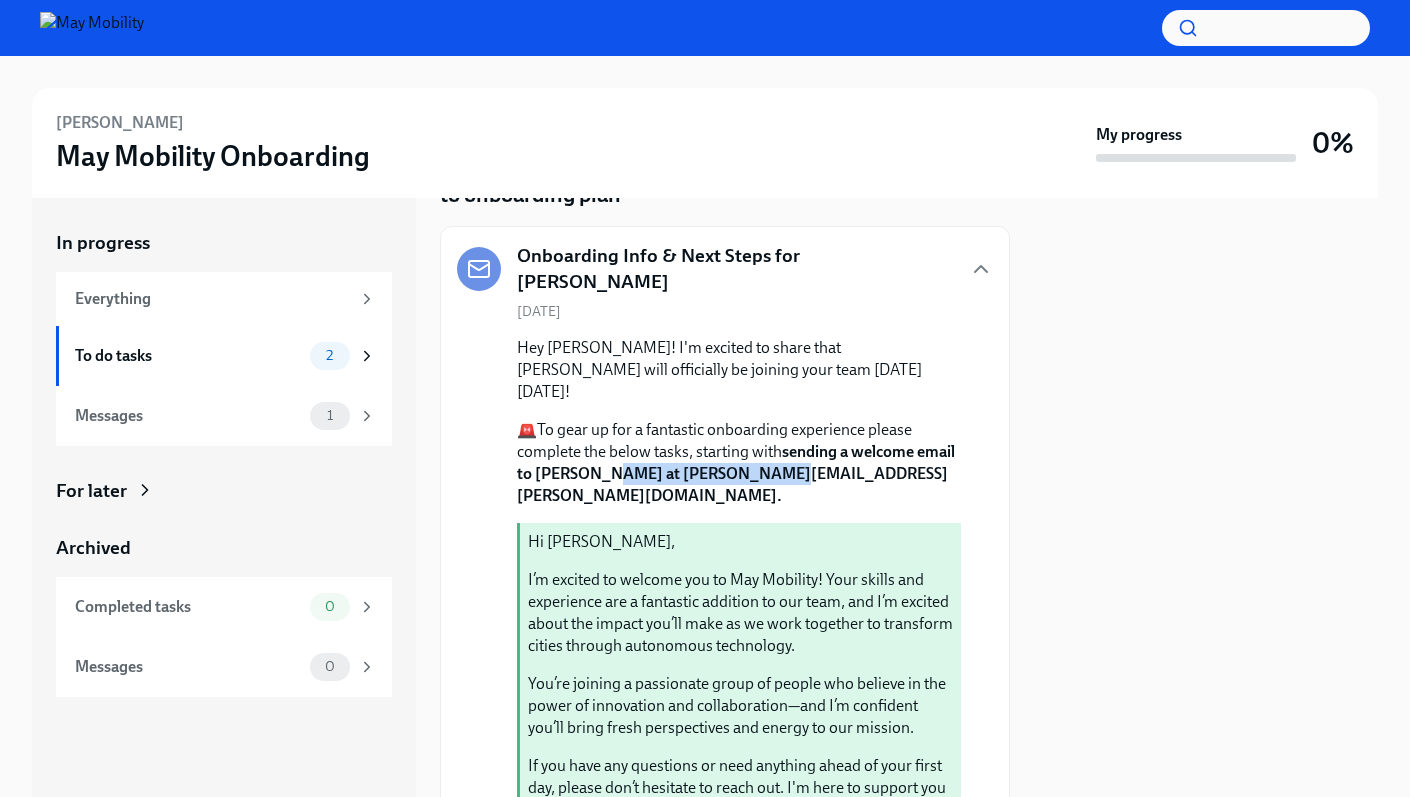 drag, startPoint x: 596, startPoint y: 445, endPoint x: 766, endPoint y: 446, distance: 170.00294 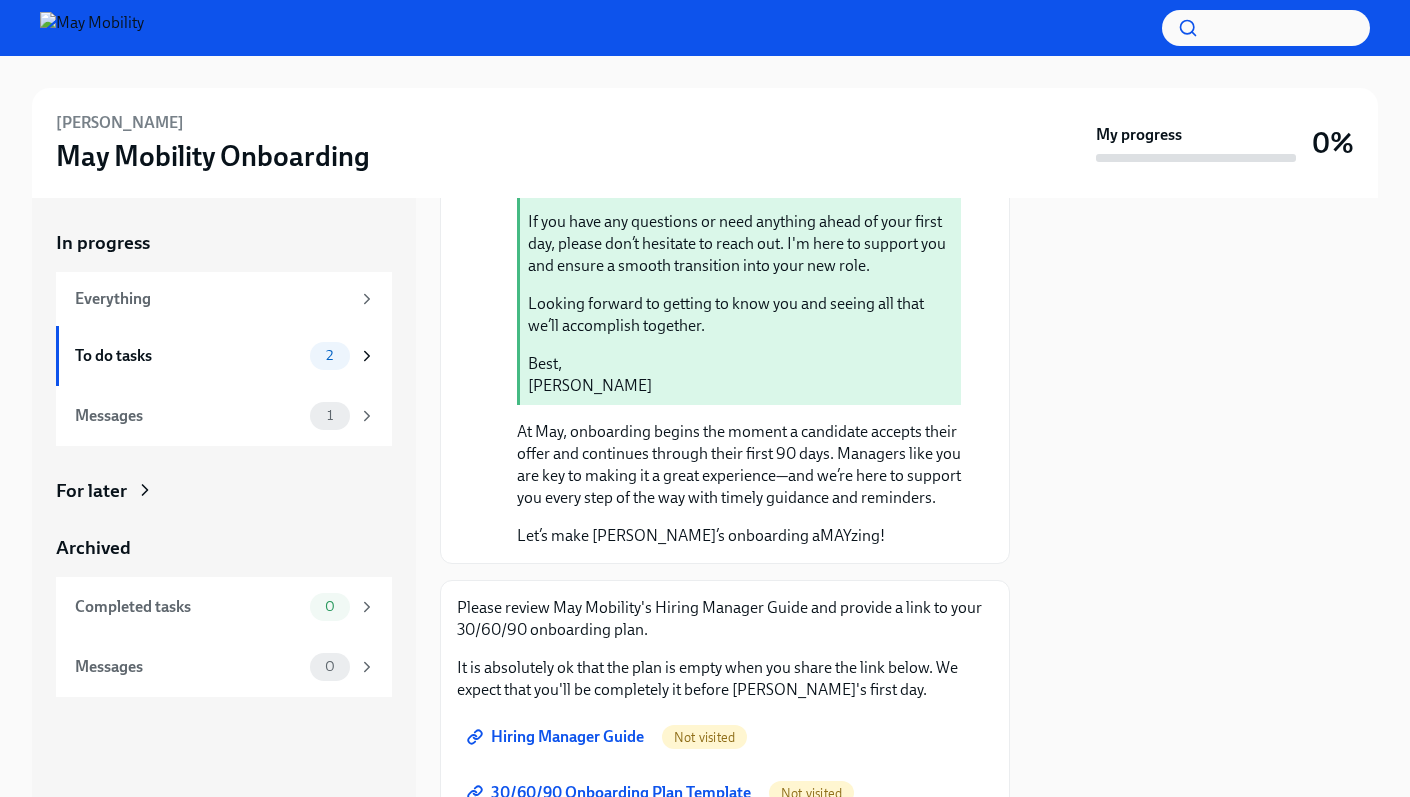 scroll, scrollTop: 695, scrollLeft: 0, axis: vertical 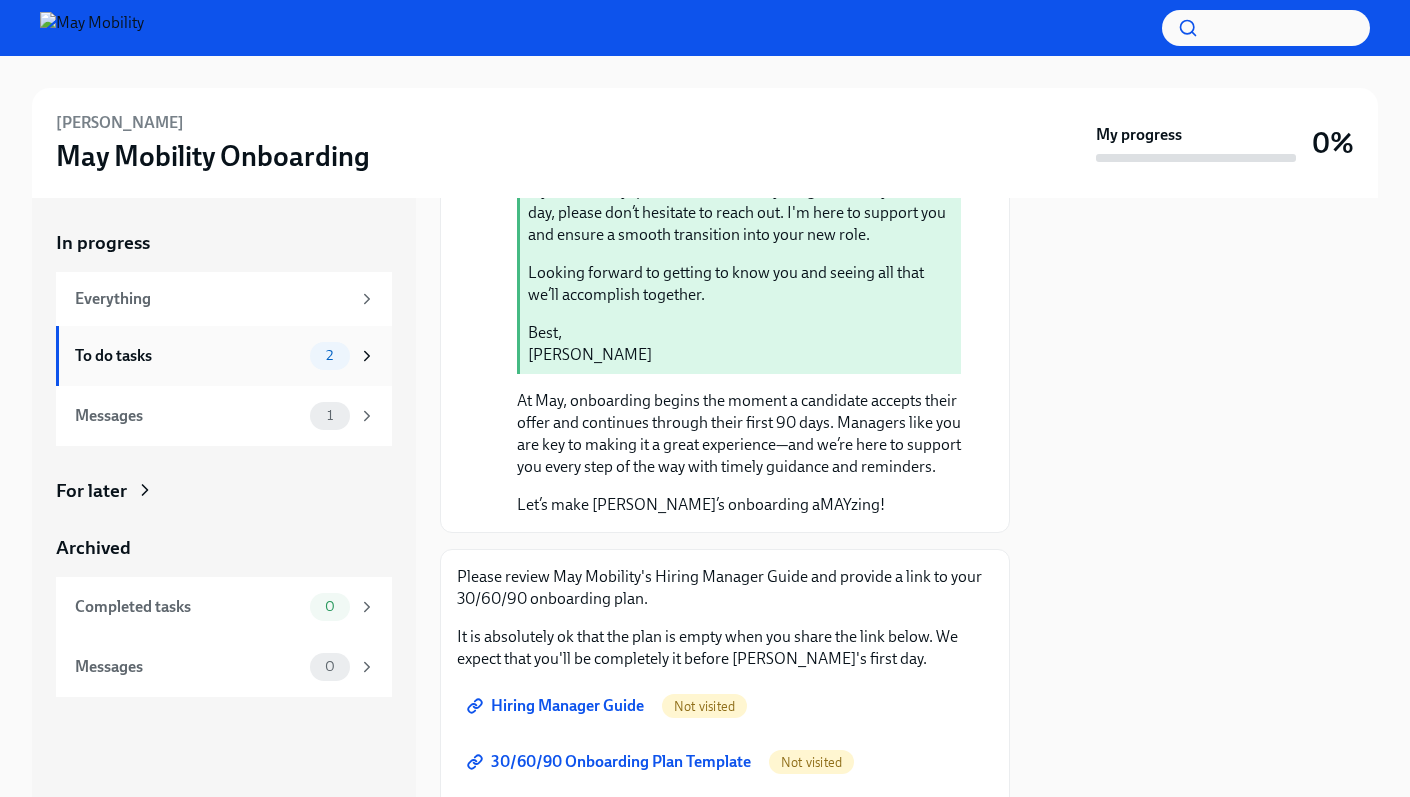 click 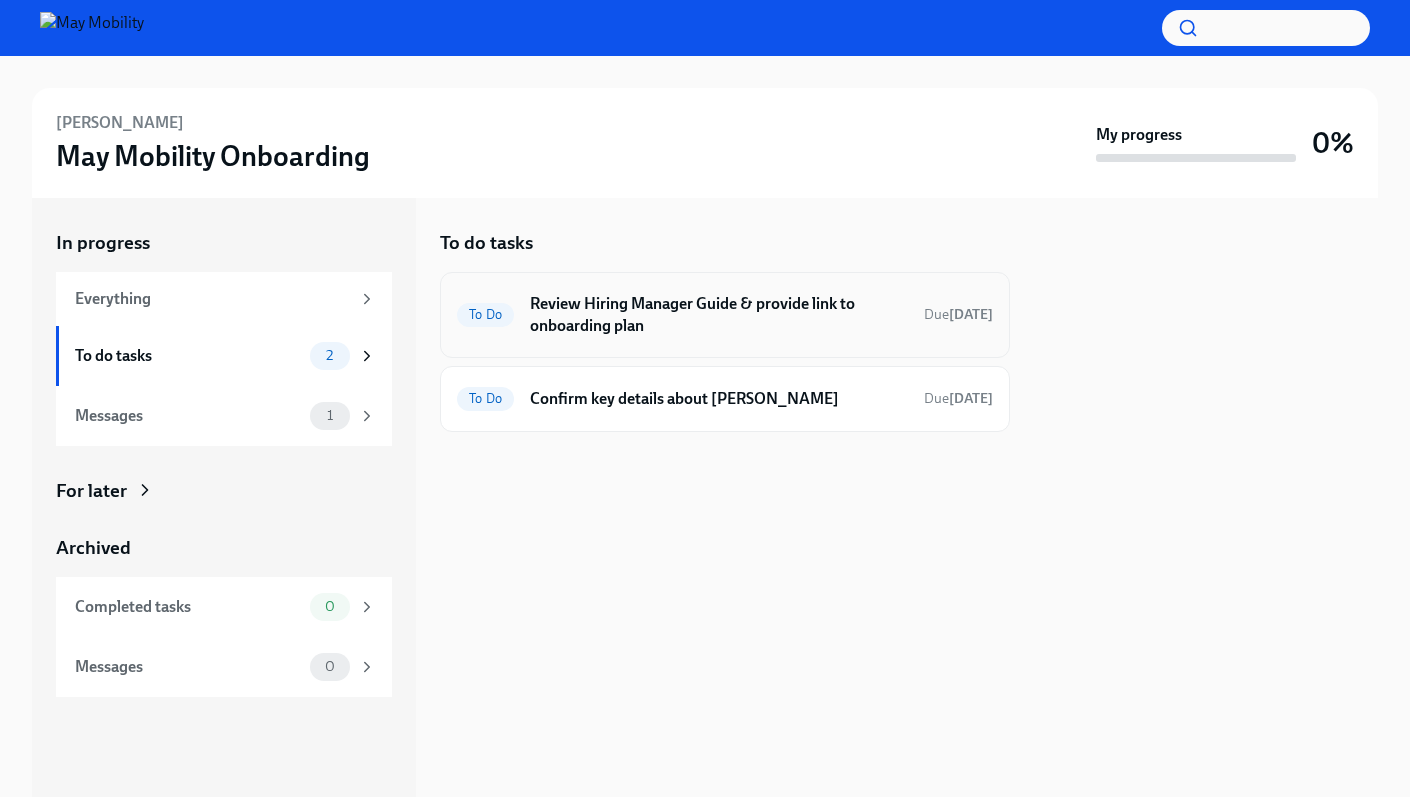 click on "Review Hiring Manager Guide & provide link to onboarding plan" at bounding box center [719, 315] 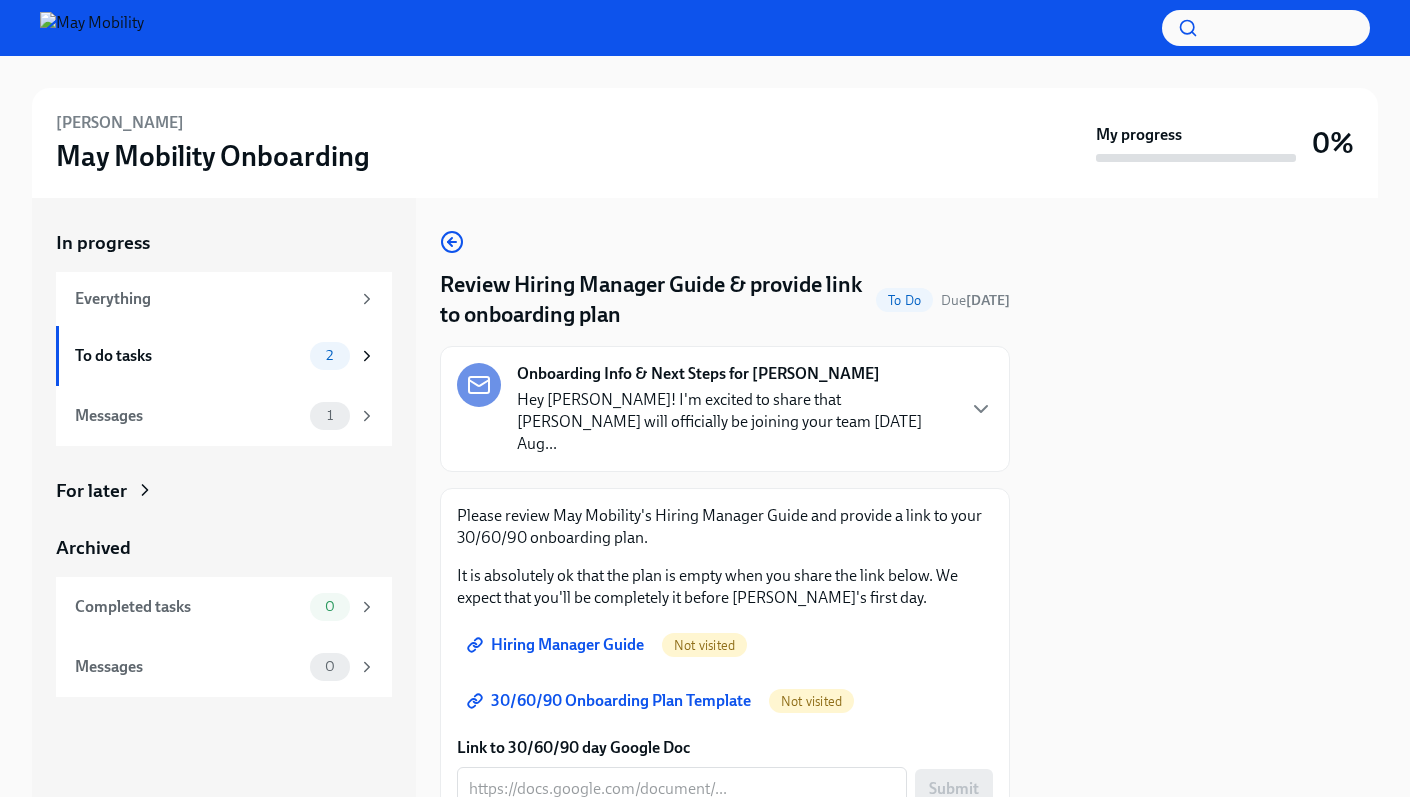 click on "Hiring Manager Guide" at bounding box center [557, 645] 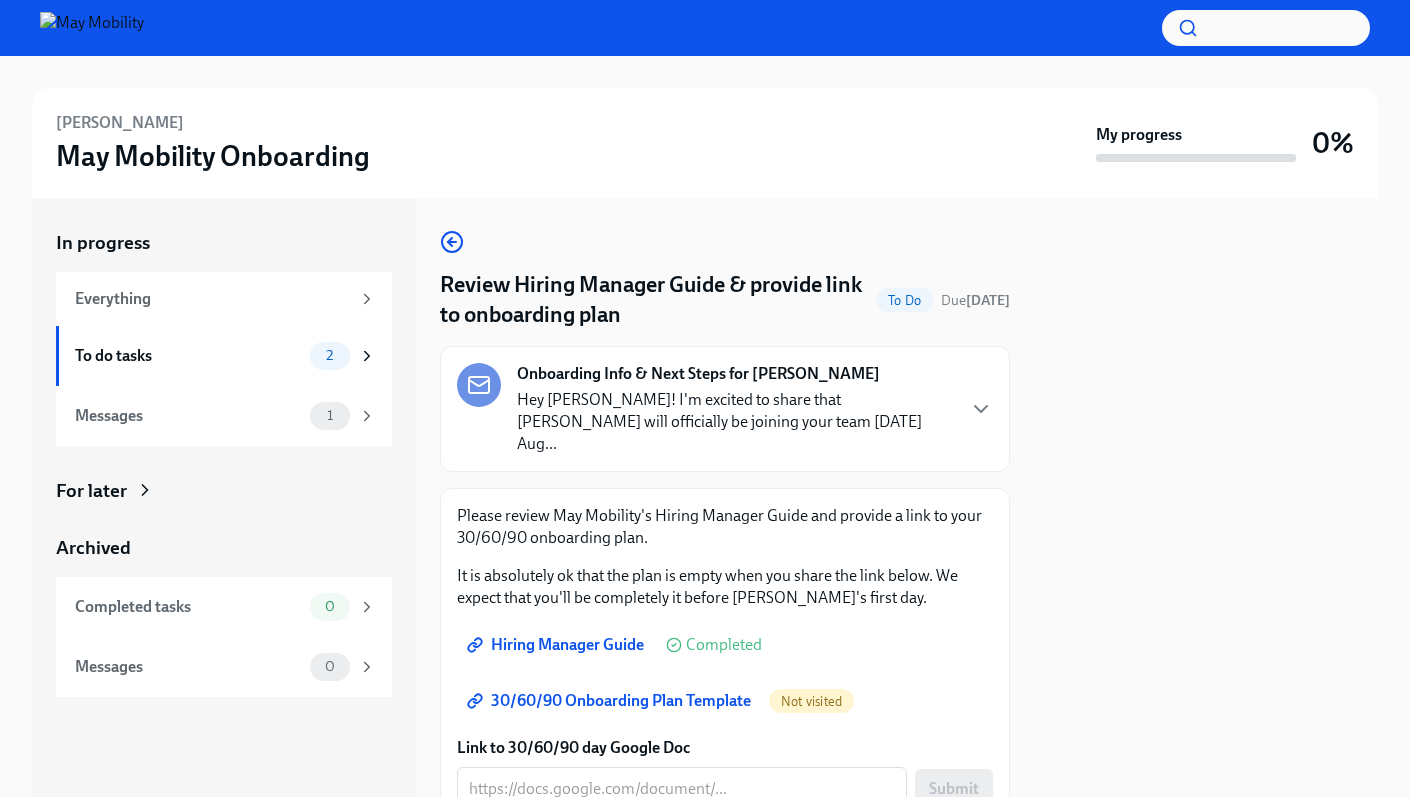 click on "30/60/90 Onboarding Plan Template" at bounding box center [611, 701] 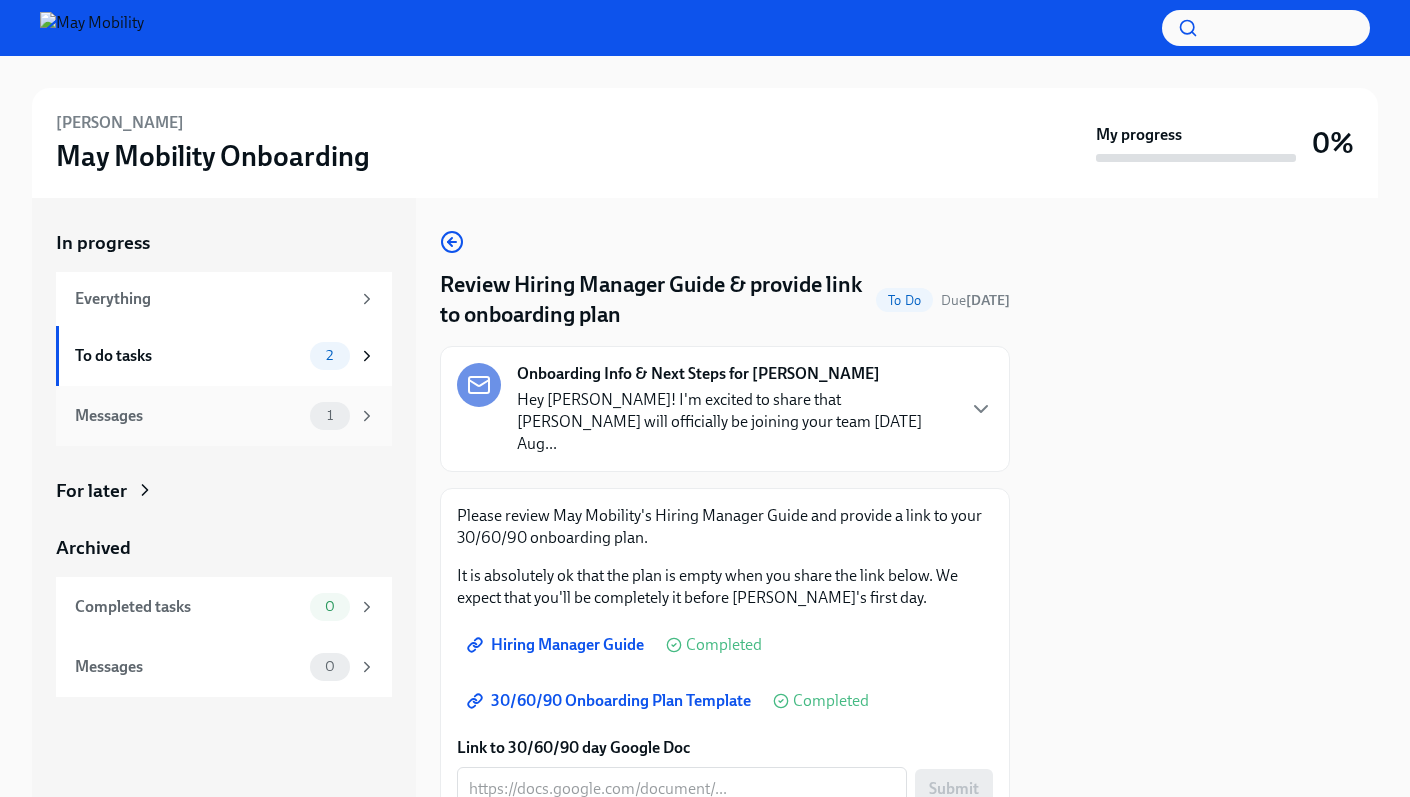 click on "1" at bounding box center [330, 416] 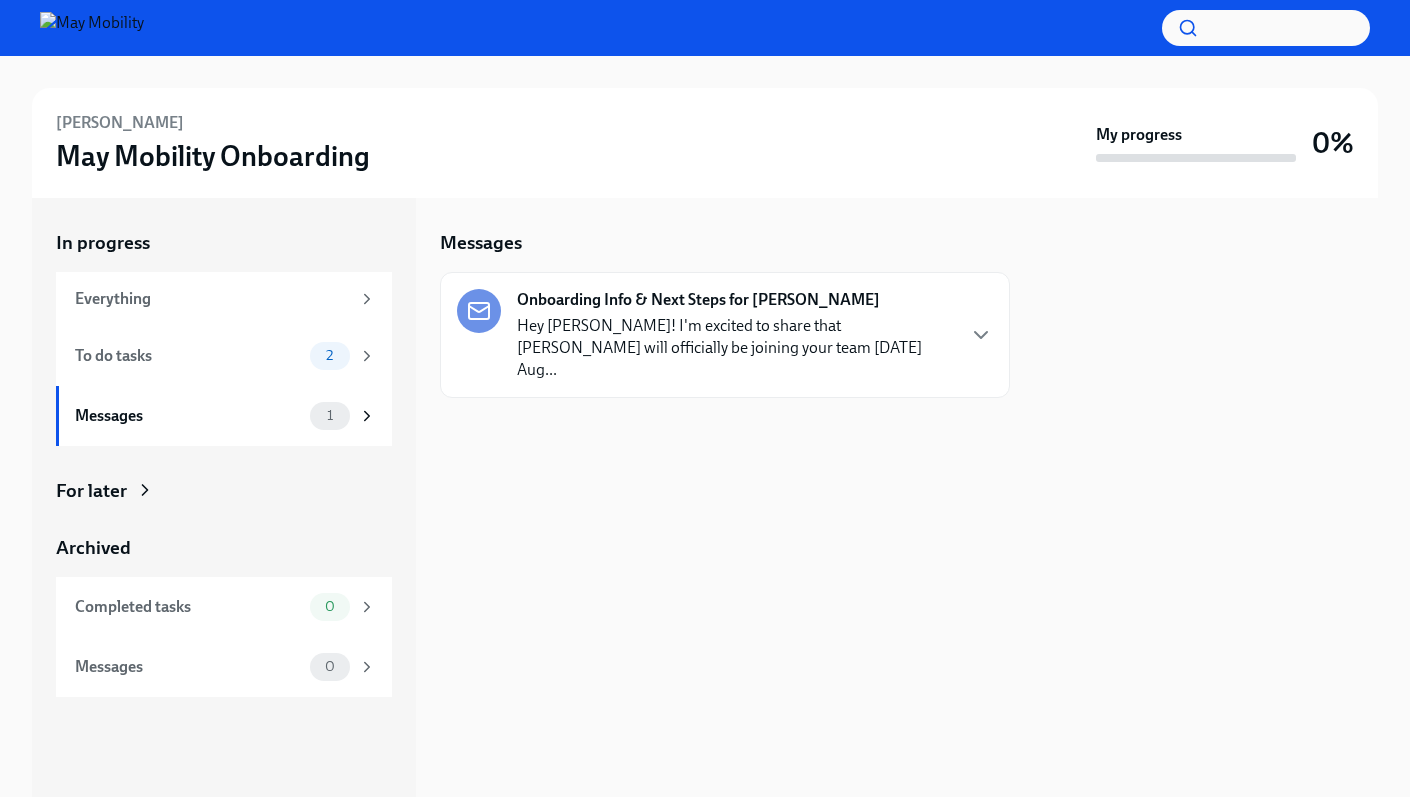 click on "Hey [PERSON_NAME]! I'm excited to share that [PERSON_NAME] will officially be joining your team [DATE] Aug..." at bounding box center [735, 348] 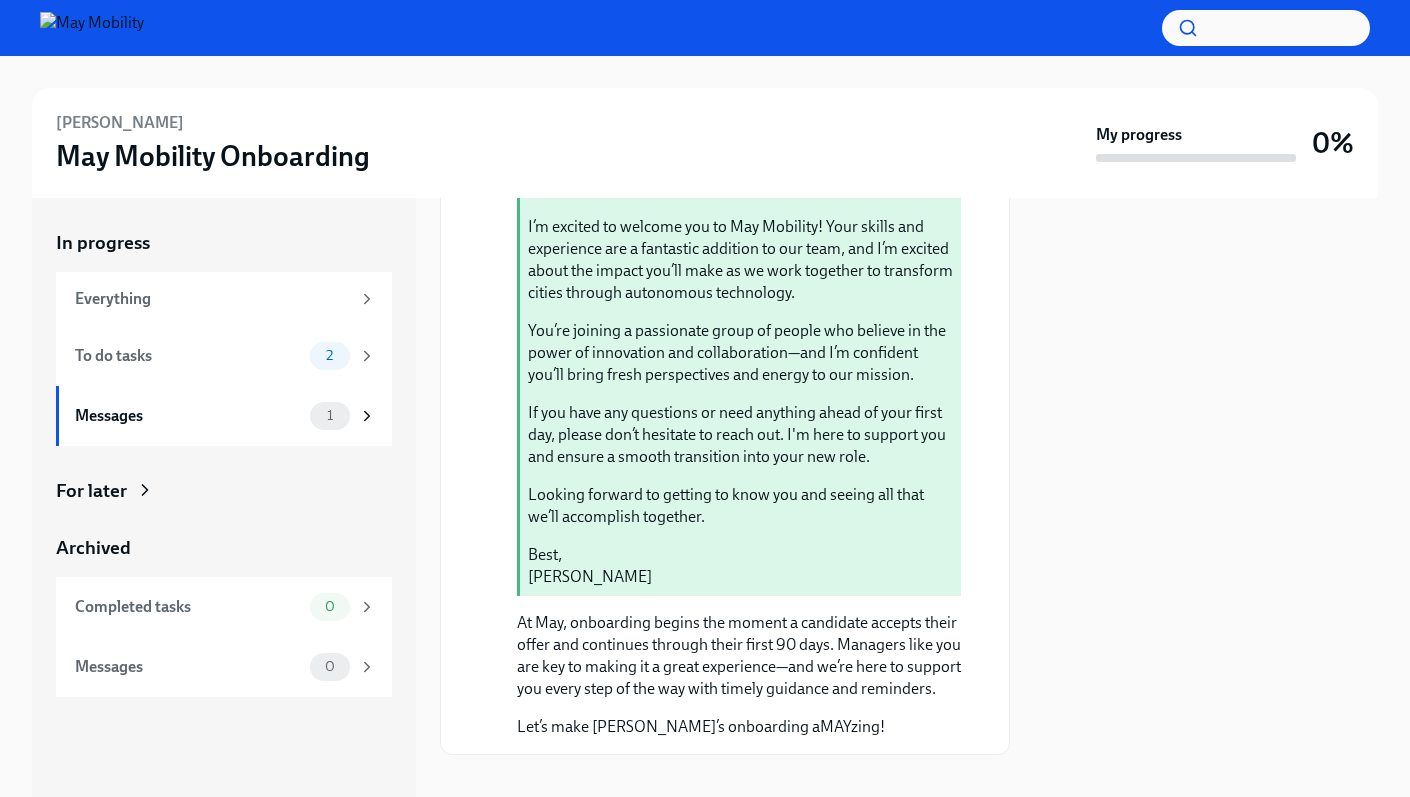 scroll, scrollTop: 0, scrollLeft: 0, axis: both 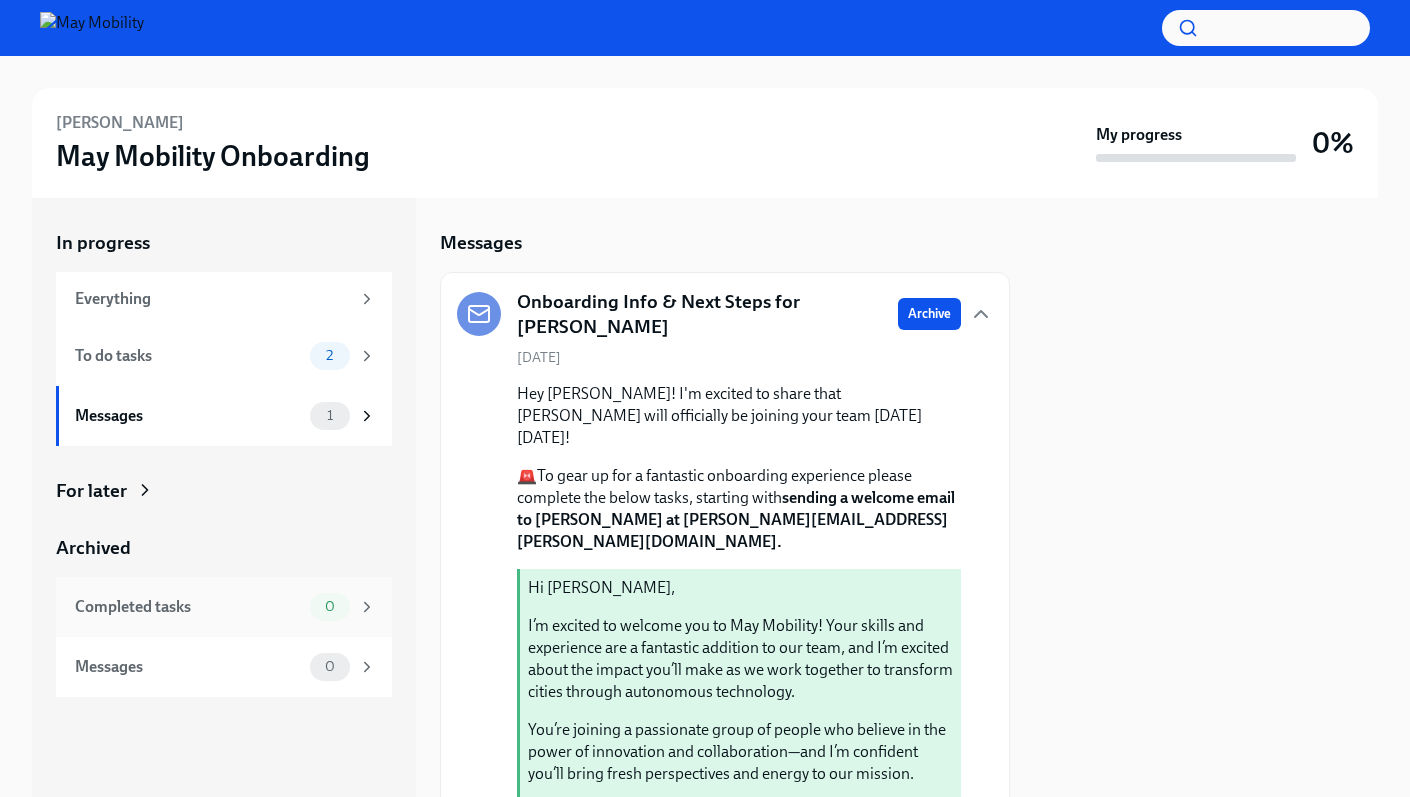 click on "Completed tasks" at bounding box center (188, 607) 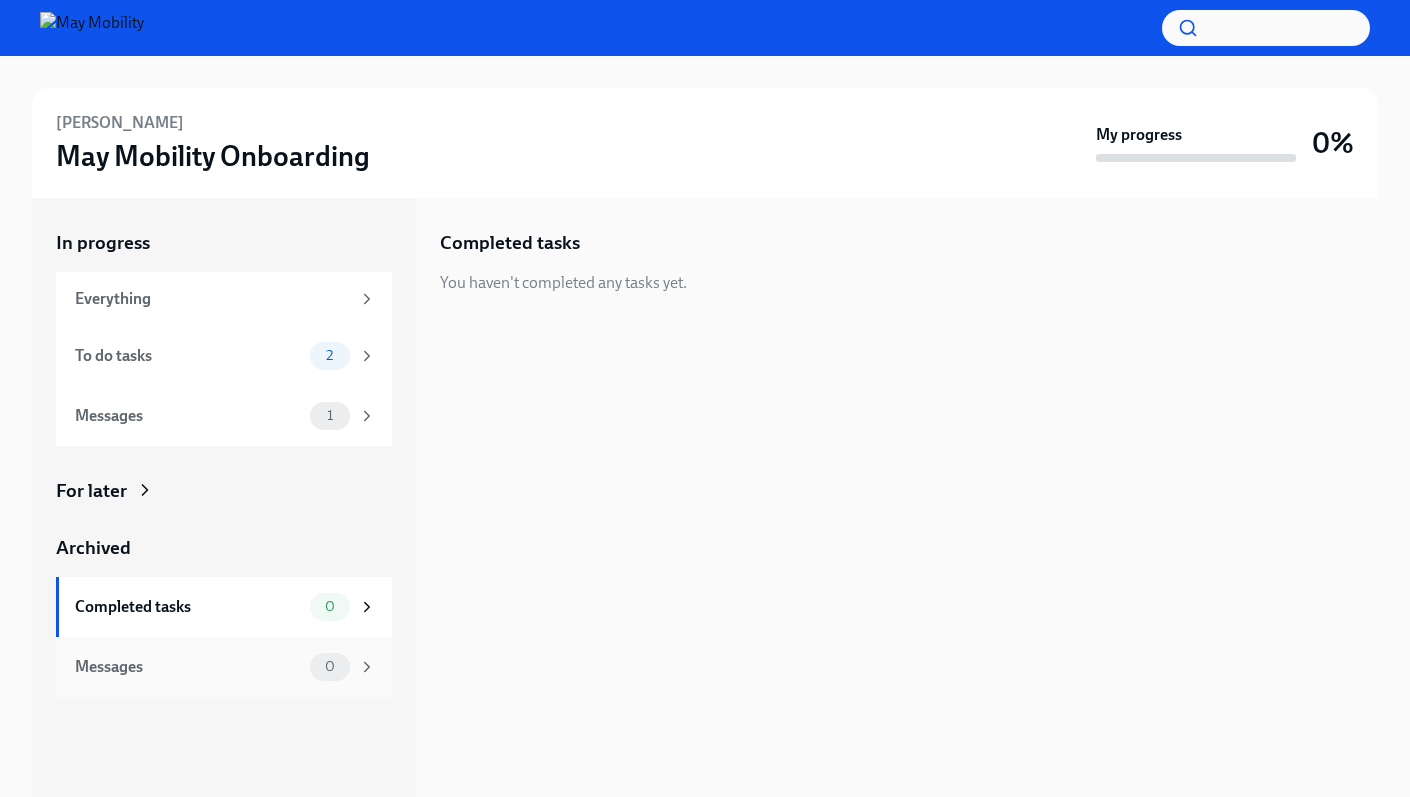 click on "Messages" at bounding box center [188, 667] 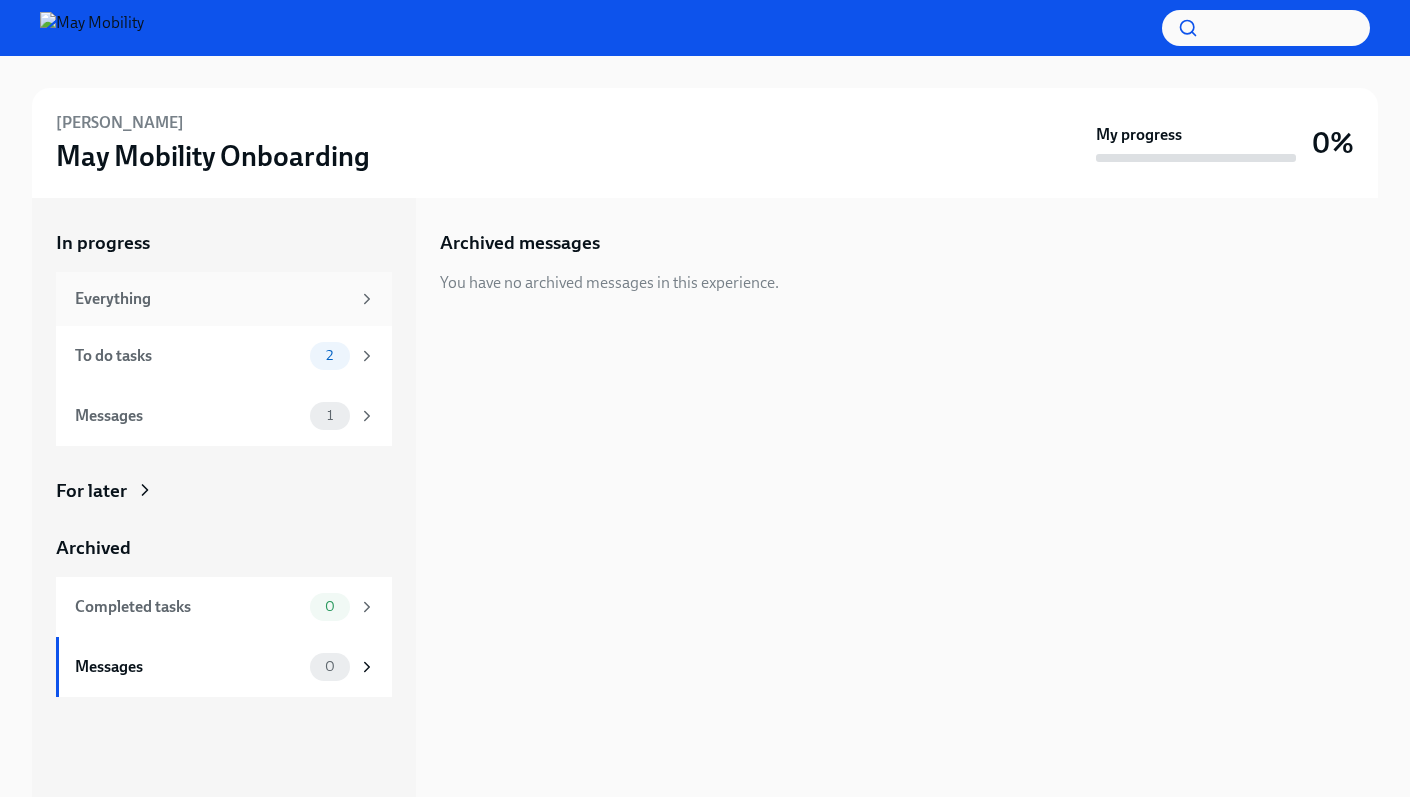click on "Everything" at bounding box center (212, 299) 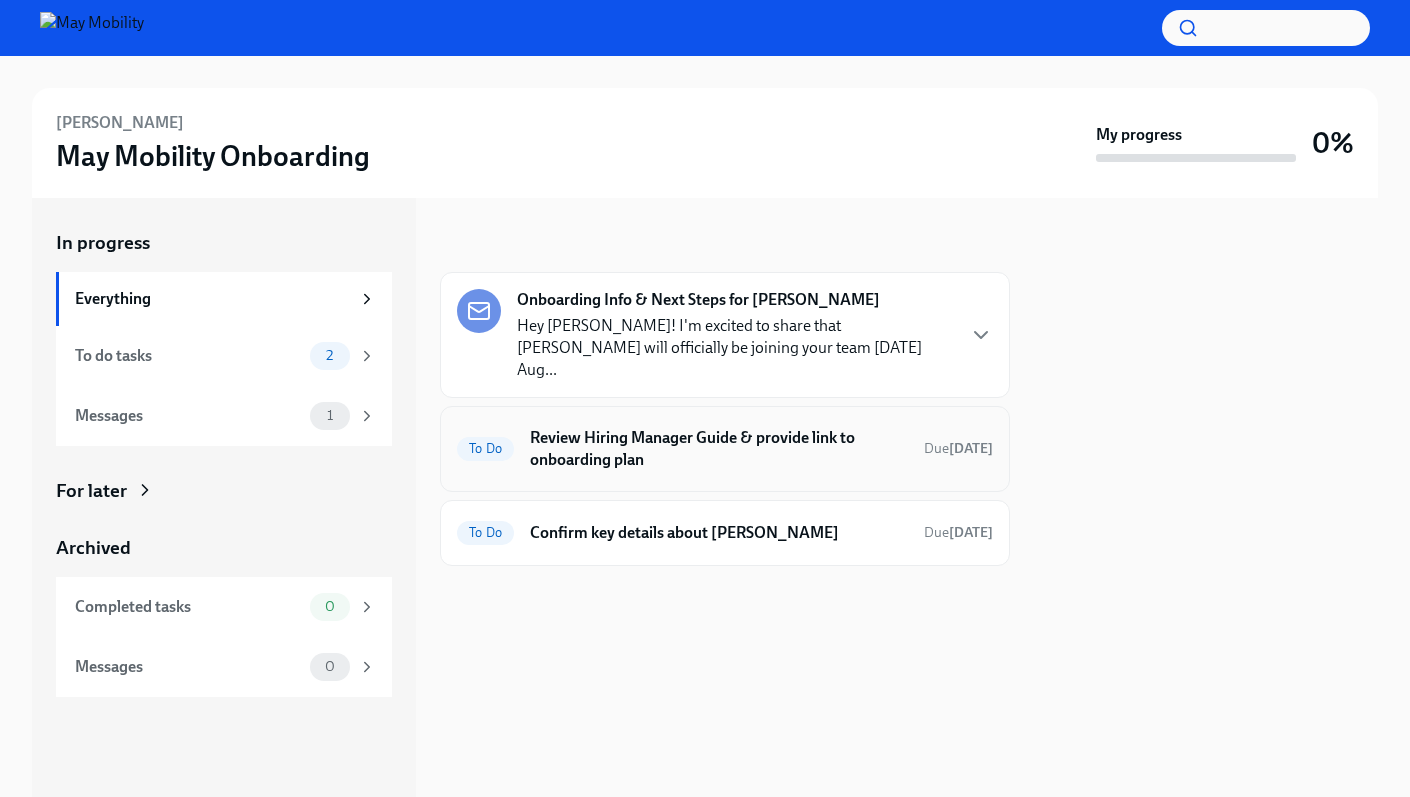 click on "Review Hiring Manager Guide & provide link to onboarding plan" at bounding box center (719, 449) 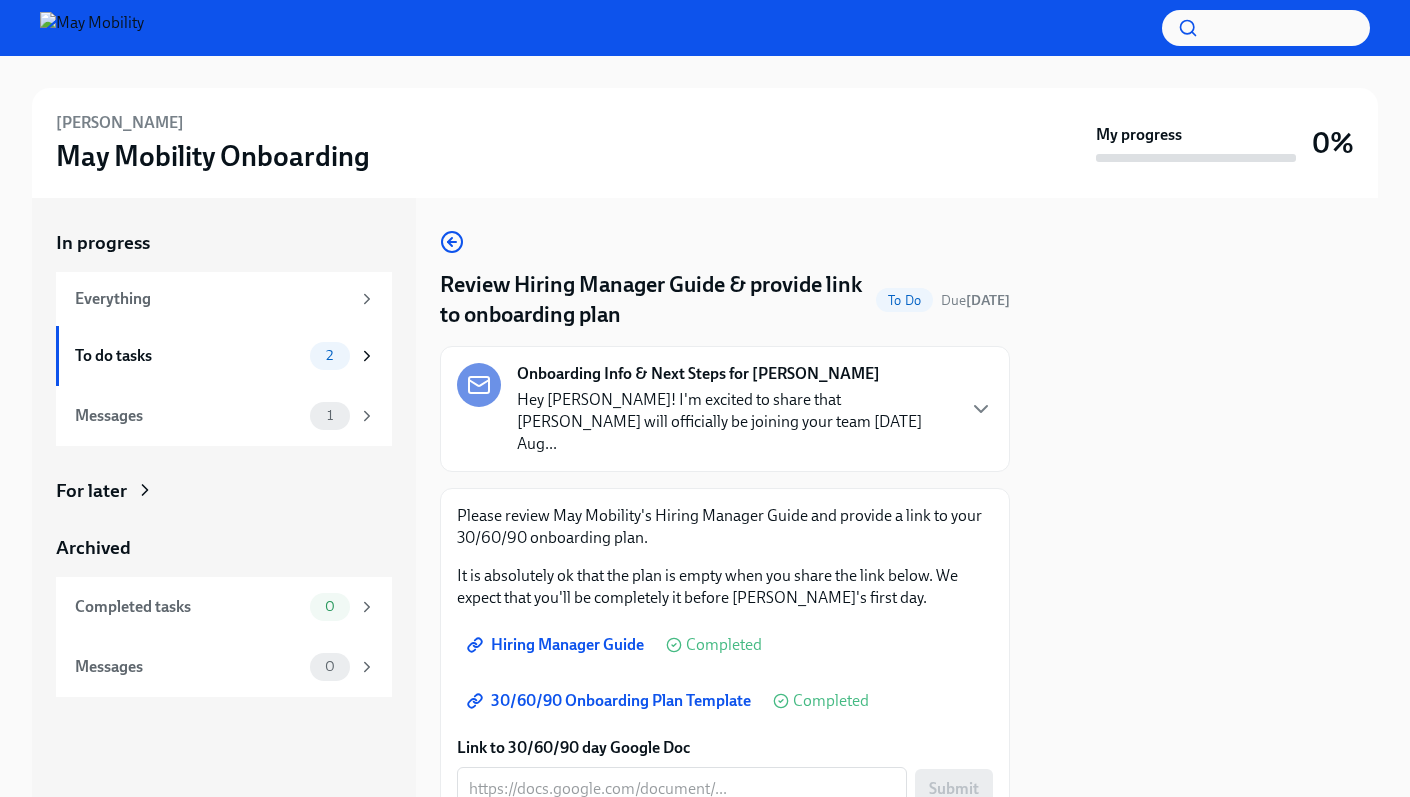click on "Hey [PERSON_NAME]! I'm excited to share that [PERSON_NAME] will officially be joining your team [DATE] Aug..." at bounding box center (735, 422) 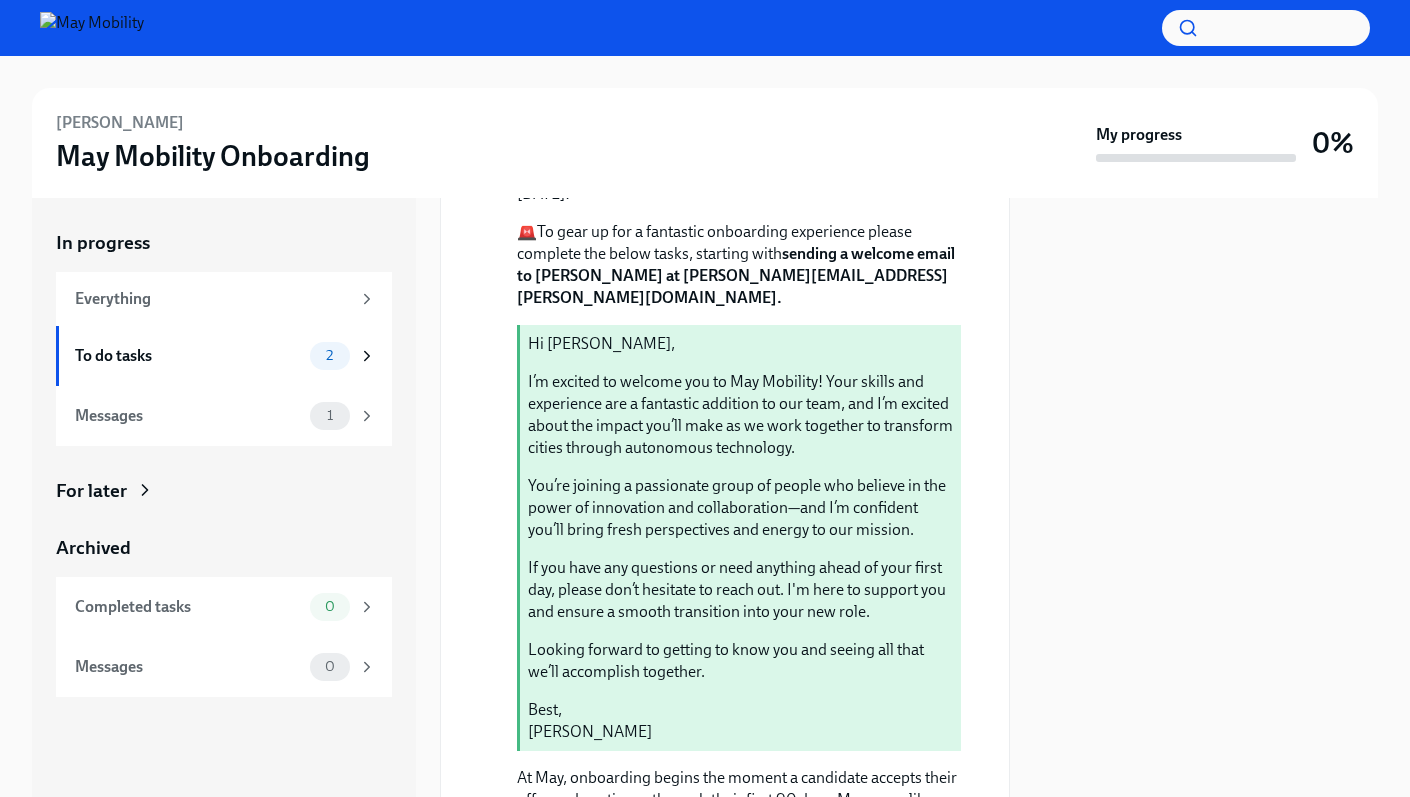 scroll, scrollTop: 327, scrollLeft: 0, axis: vertical 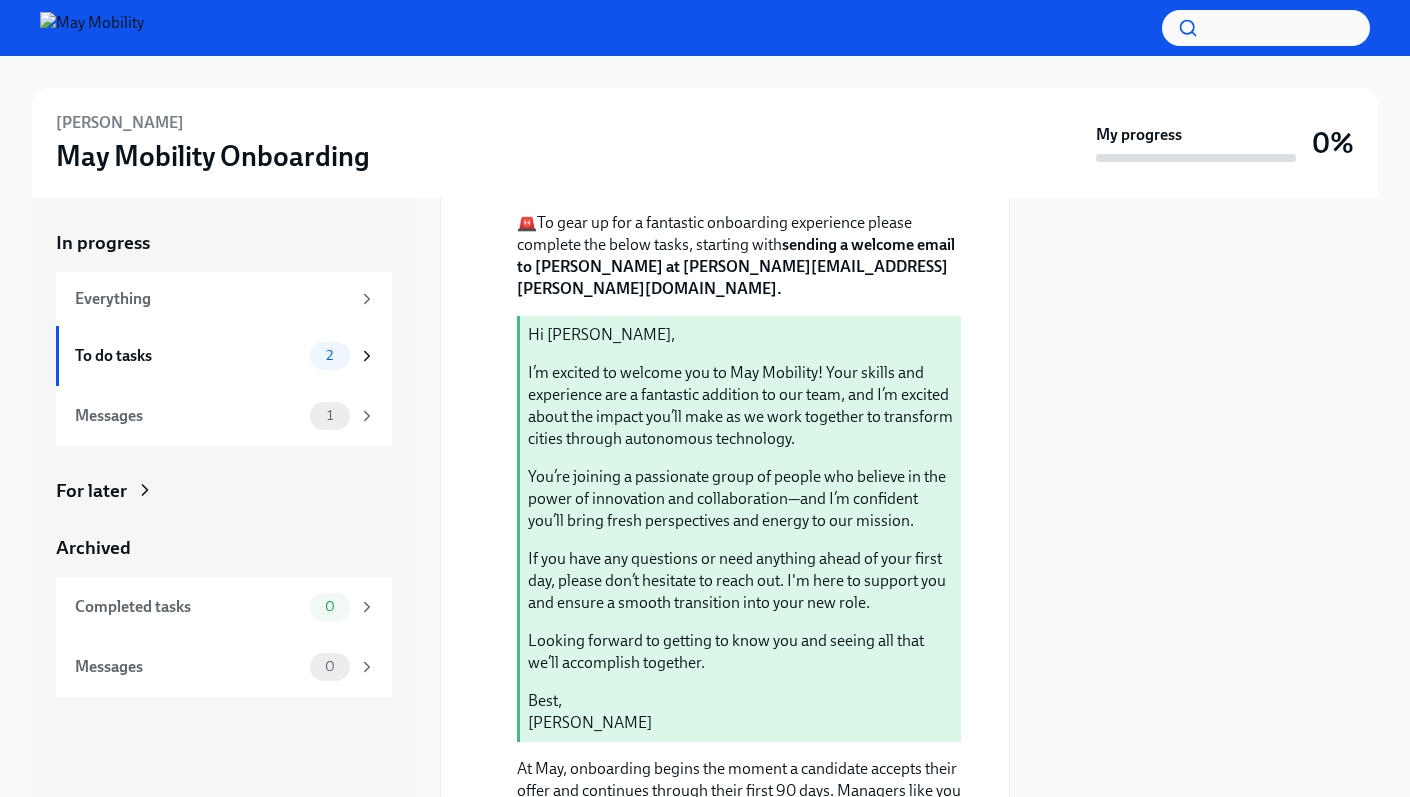 click 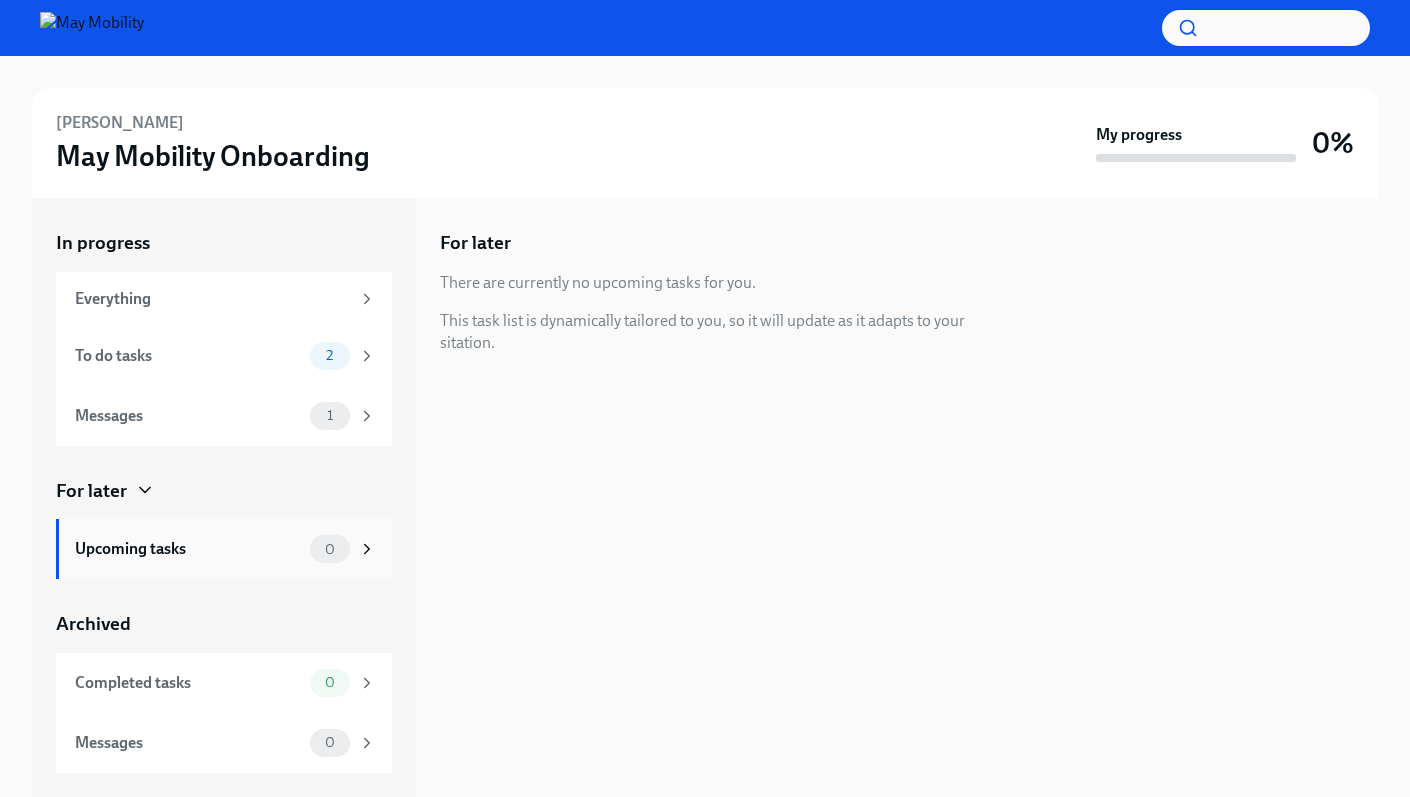 click on "Upcoming tasks" at bounding box center (188, 549) 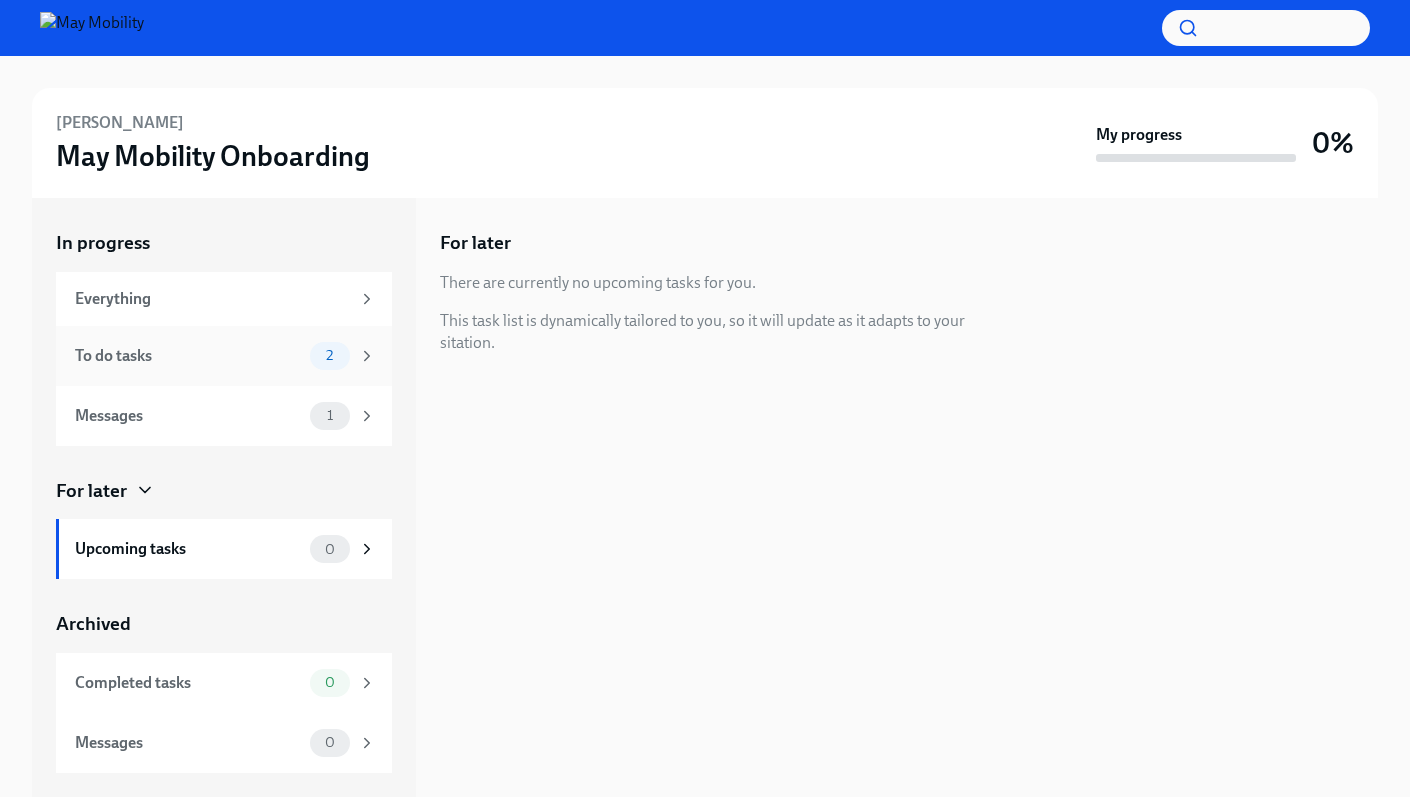 click on "To do tasks" at bounding box center (188, 356) 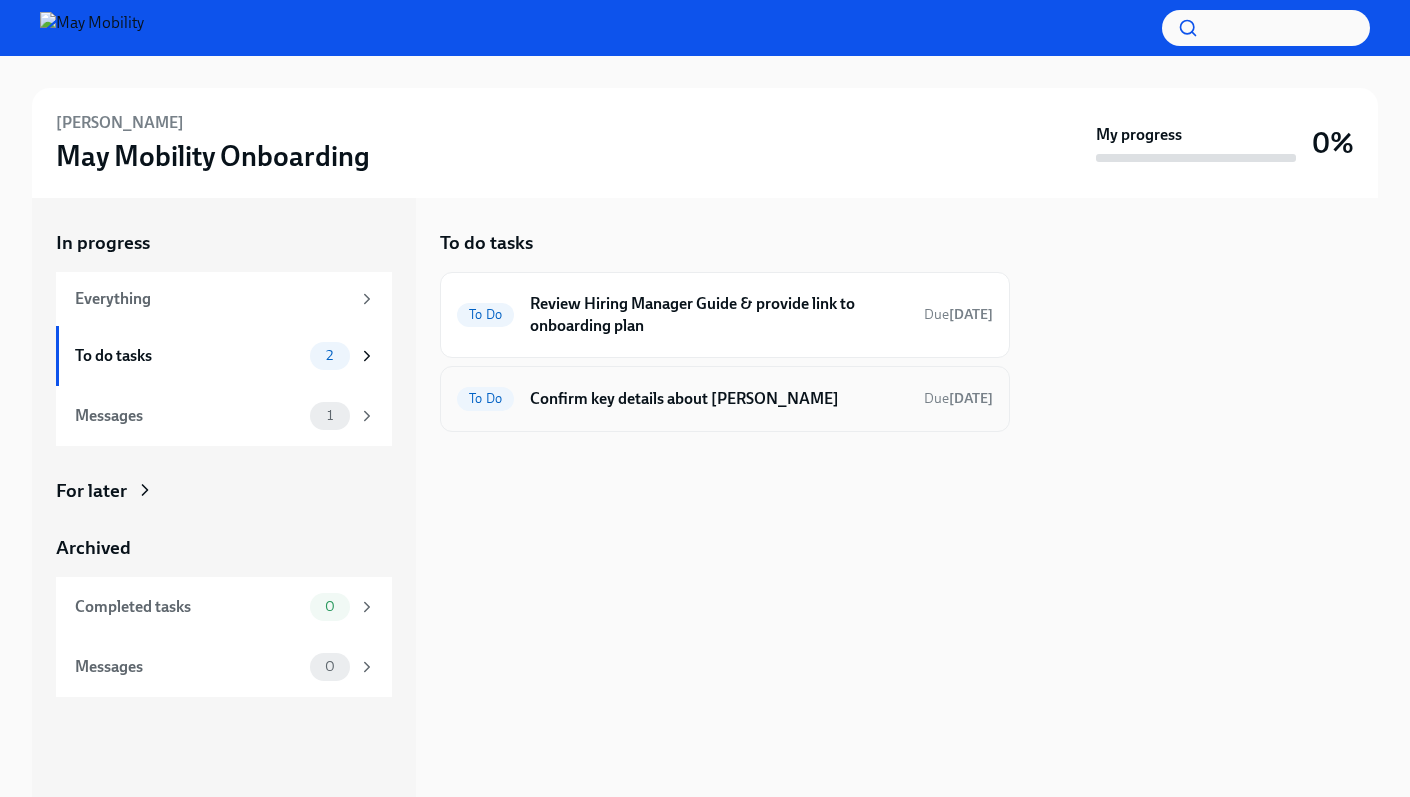 click on "To Do Confirm key details about [PERSON_NAME] Due  [DATE]" at bounding box center (725, 399) 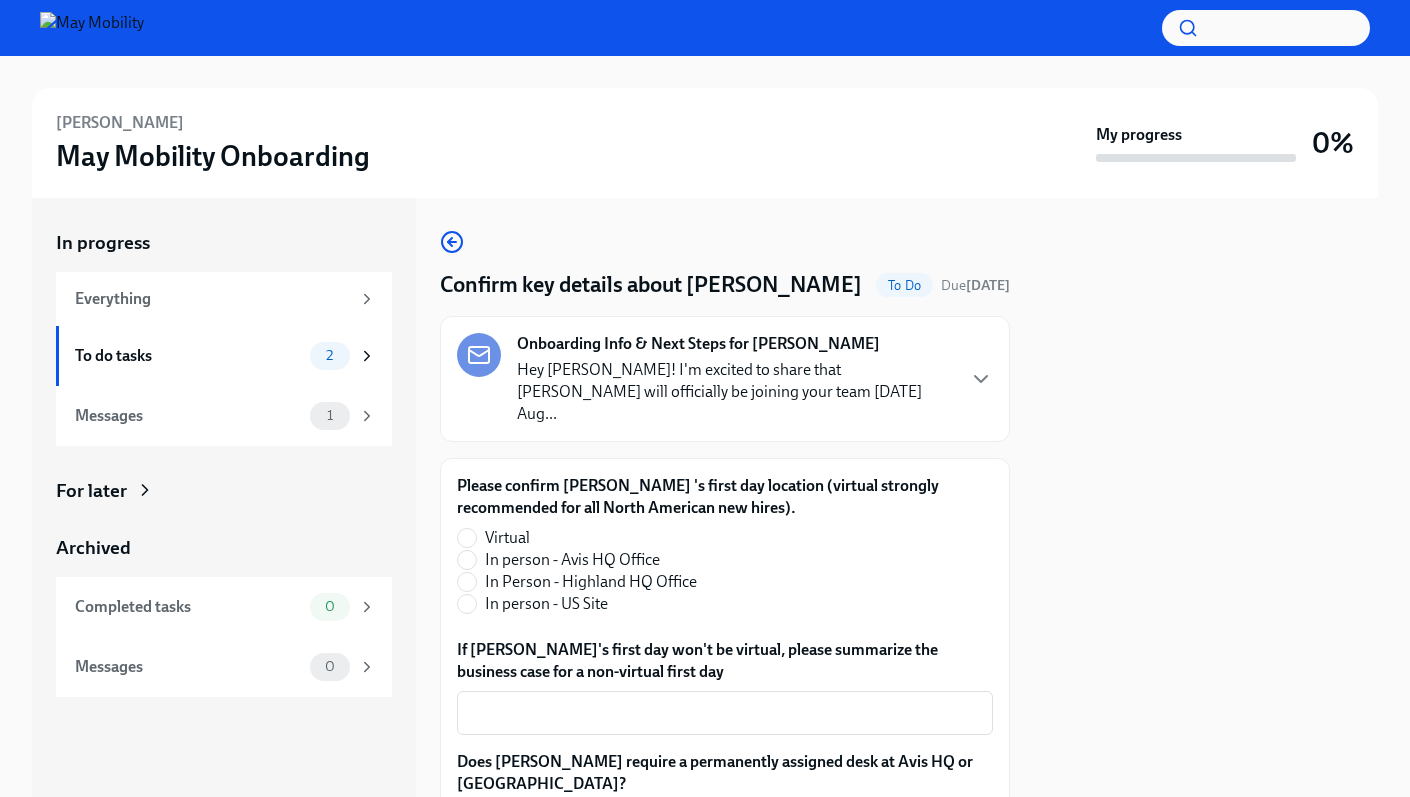 click on "Virtual" at bounding box center [507, 538] 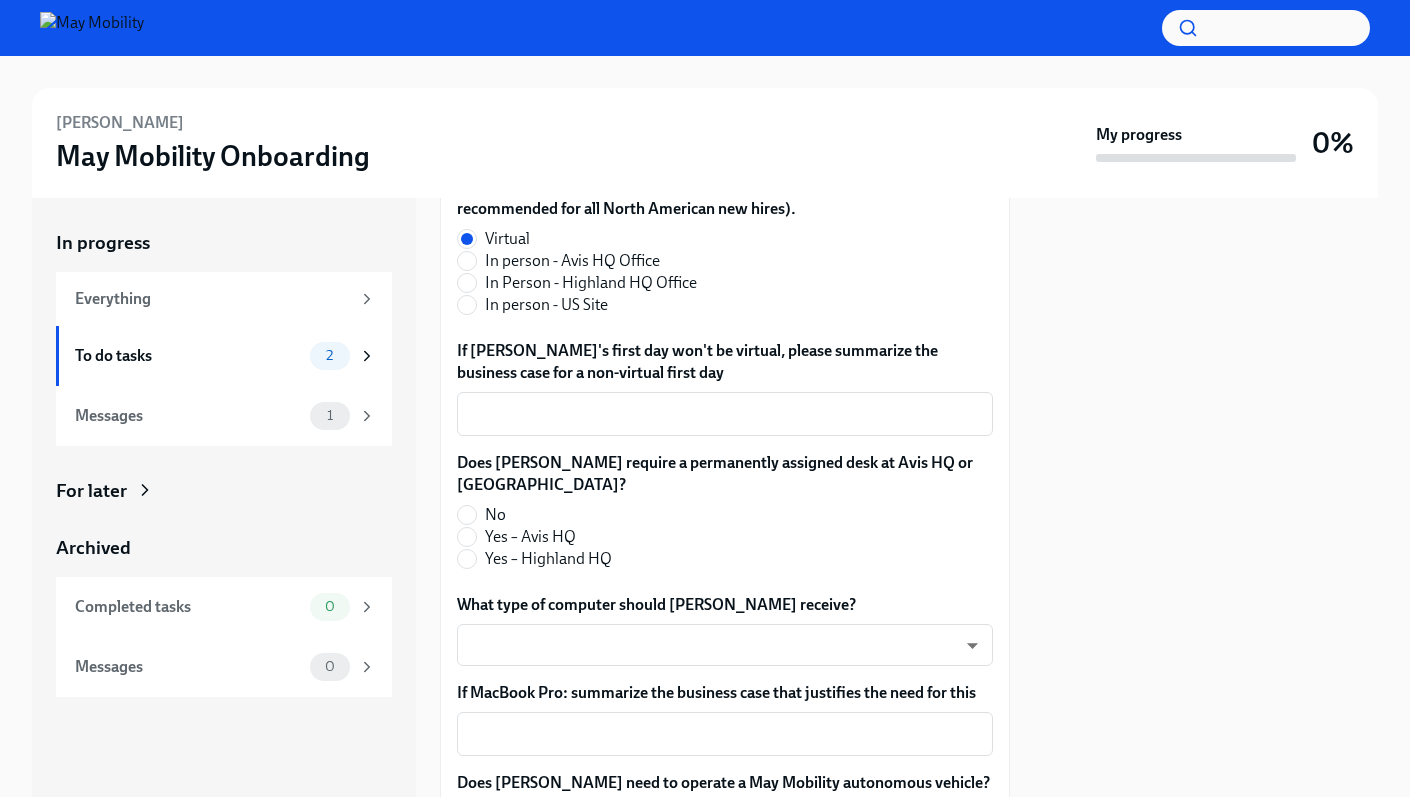 scroll, scrollTop: 302, scrollLeft: 0, axis: vertical 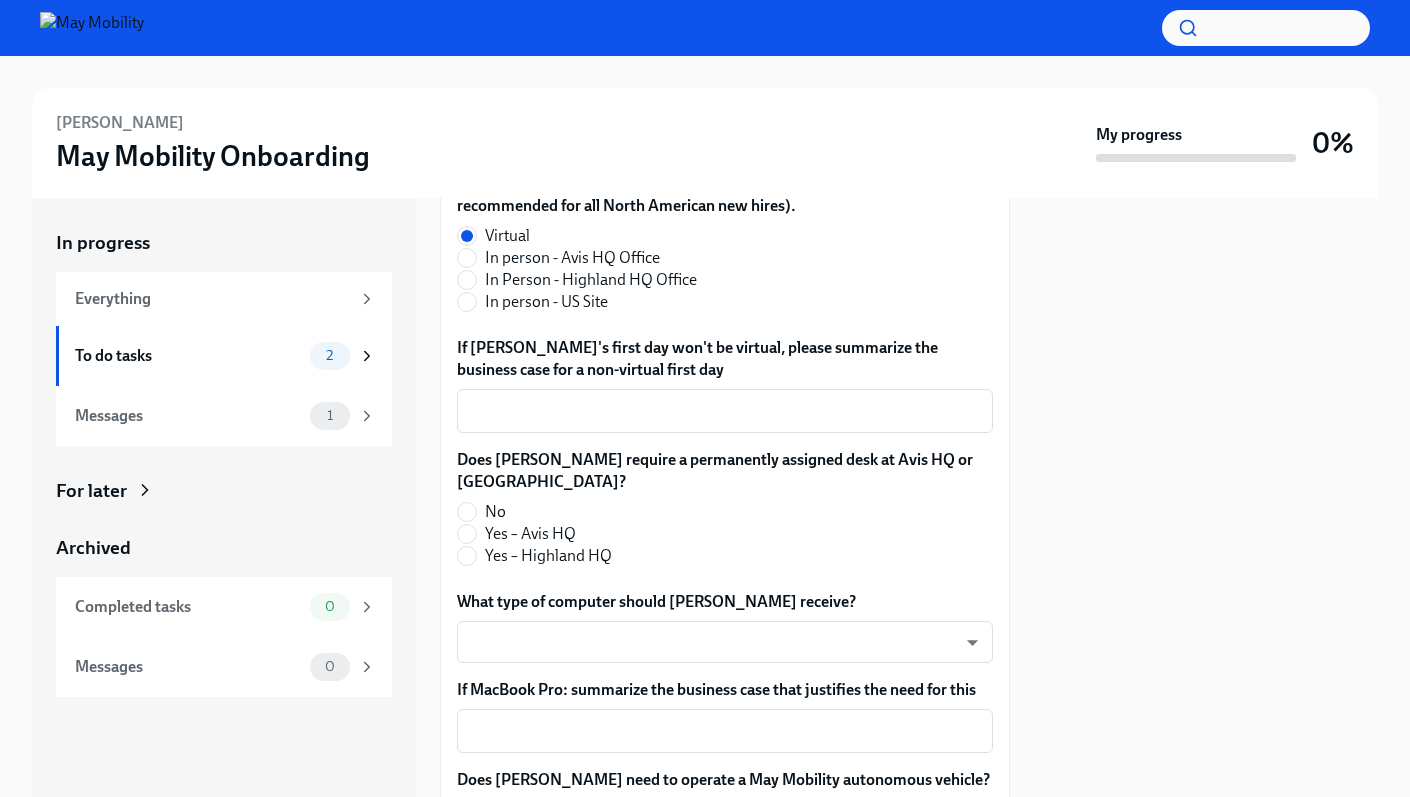 click on "No" at bounding box center [495, 512] 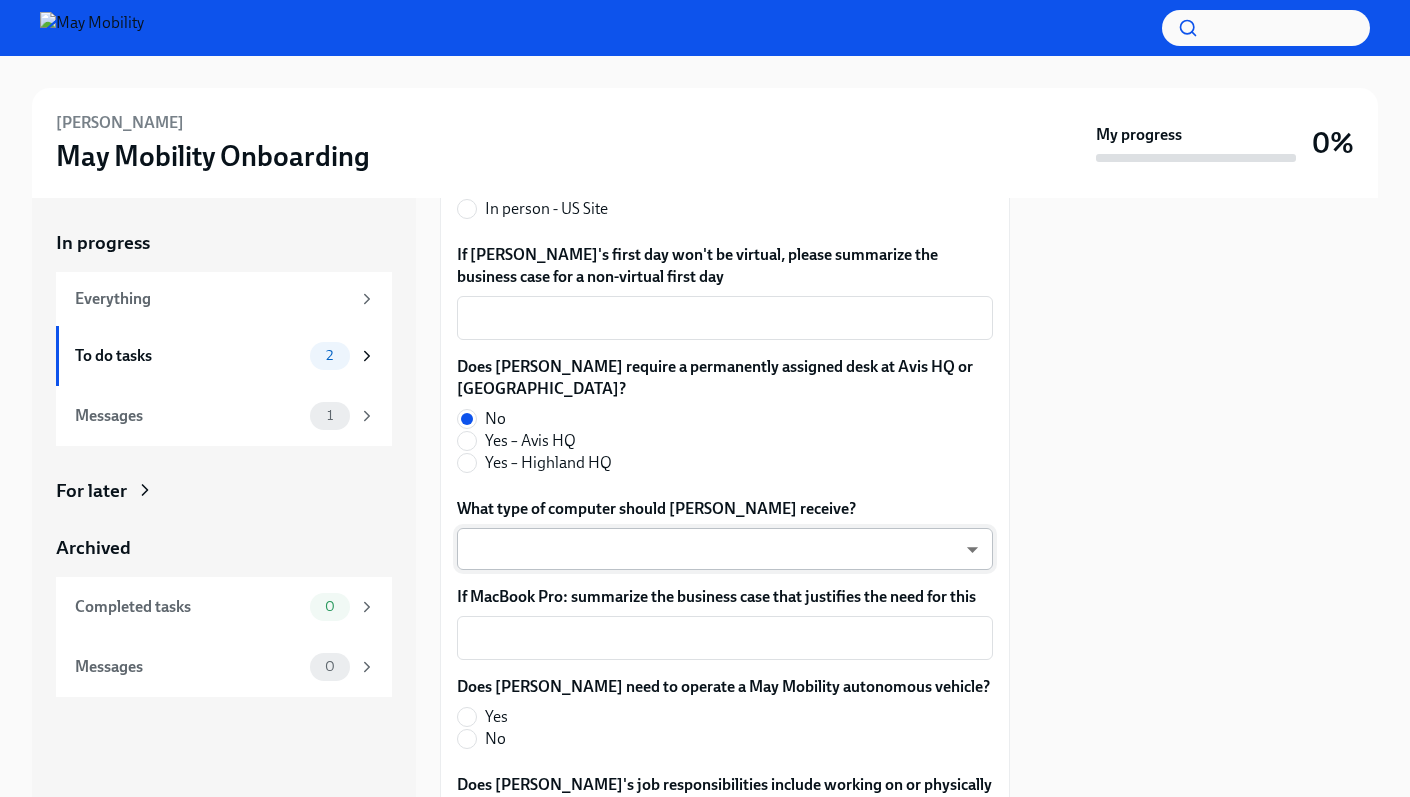 scroll, scrollTop: 406, scrollLeft: 0, axis: vertical 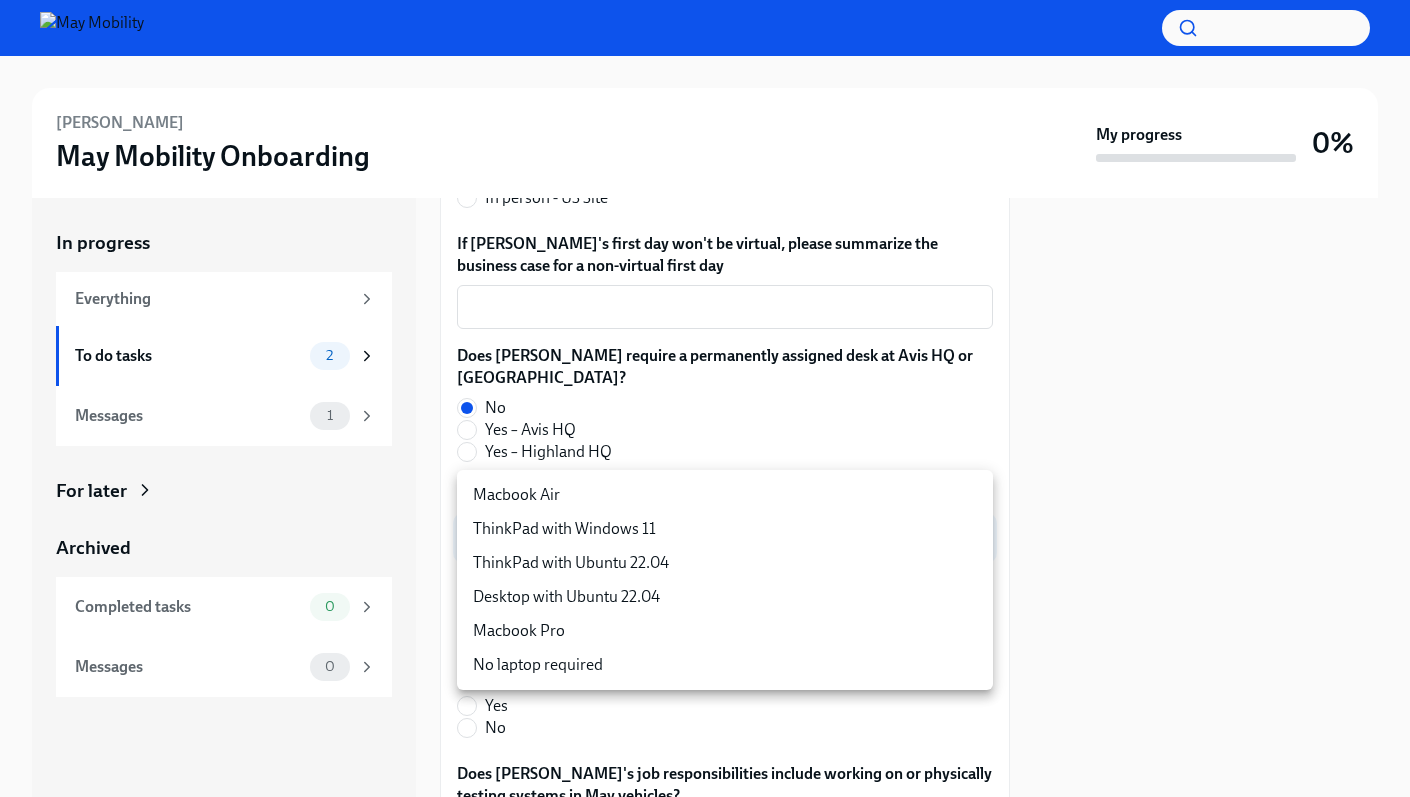 click on "[PERSON_NAME] May Mobility Onboarding My progress 0% In progress Everything To do tasks 2 Messages 1 For later Archived Completed tasks 0 Messages 0 Confirm key details about [PERSON_NAME] To Do Due  [DATE] Onboarding Info & Next Steps for [PERSON_NAME] Hey [PERSON_NAME]! I'm excited to share that [PERSON_NAME] will officially be joining your team [DATE] Aug... Please confirm [PERSON_NAME] 's first day location (virtual strongly recommended for all North American new hires). Virtual In person - Avis HQ Office In Person - Highland HQ Office In person - US Site If [PERSON_NAME]'s first day won't be virtual, please summarize the business case for a non-virtual first day x ​ Does [PERSON_NAME]  require a permanently assigned desk at Avis HQ or Highland HQ? No Yes – Avis HQ Yes – Highland HQ What type of computer should [PERSON_NAME] receive? ​ ​ If MacBook Pro: summarize the business case that justifies the need for this x ​ Does [PERSON_NAME] need to operate a May Mobility autonomous vehicle? Yes No Yes No Yes No x ​ Submit answers" at bounding box center (705, 398) 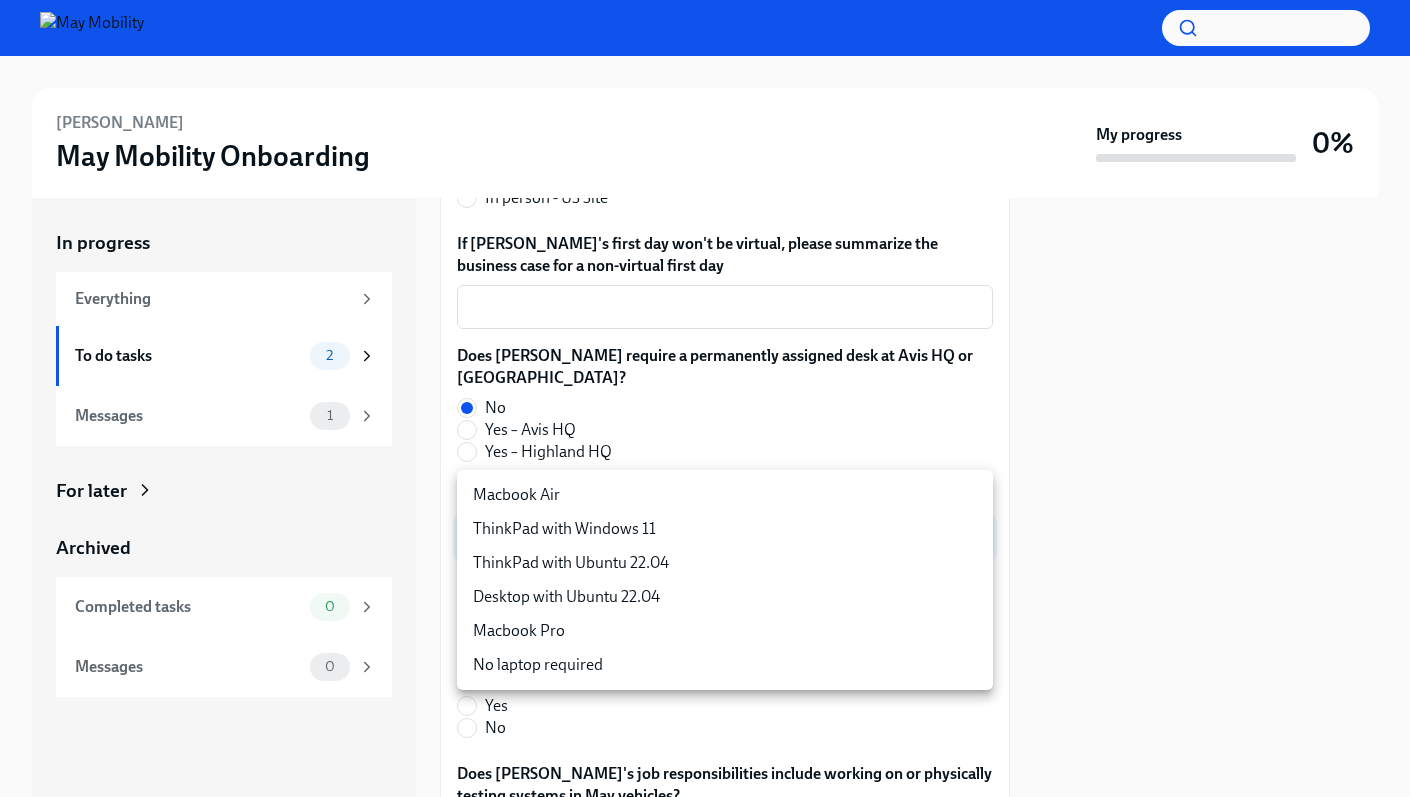 type on "OYWnfngEN" 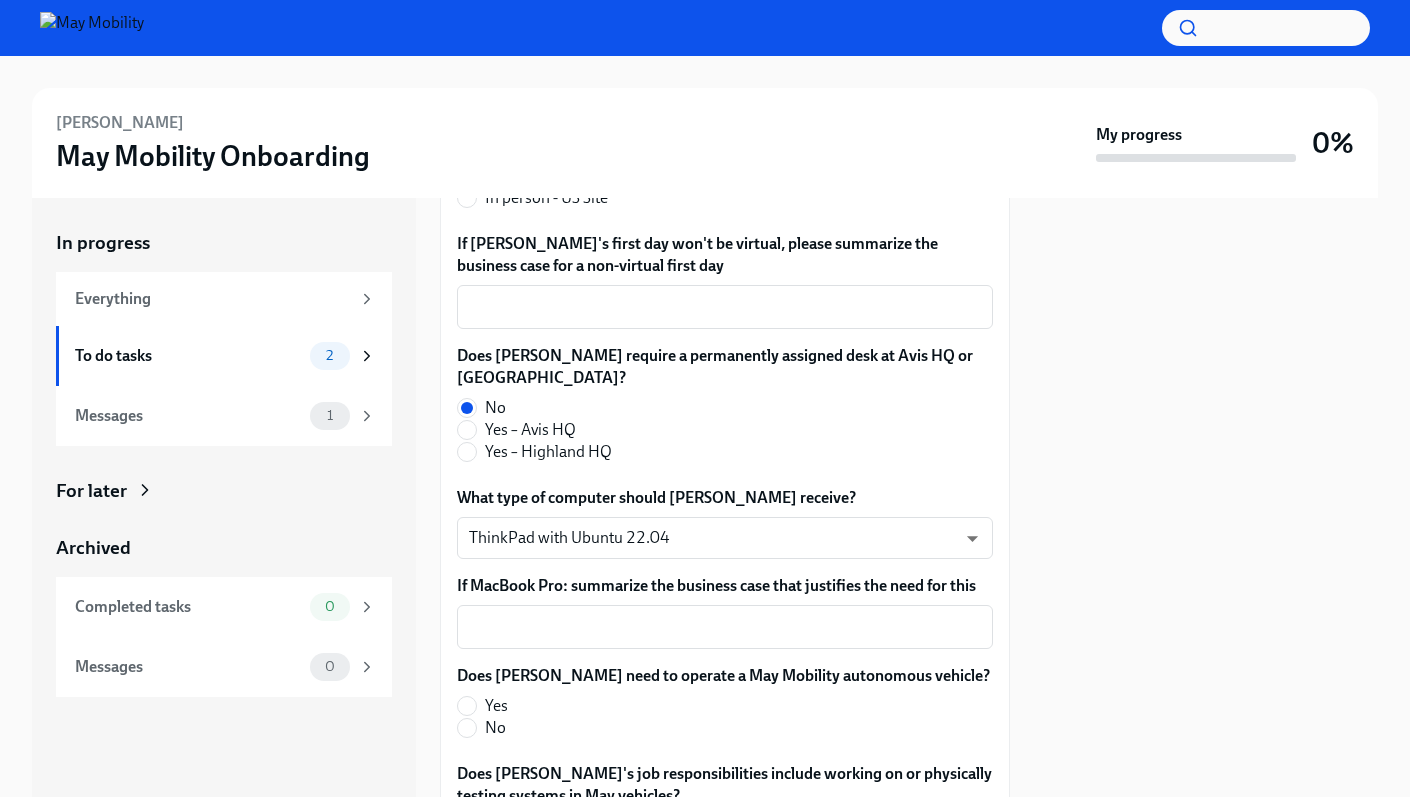 click on "No" at bounding box center (495, 728) 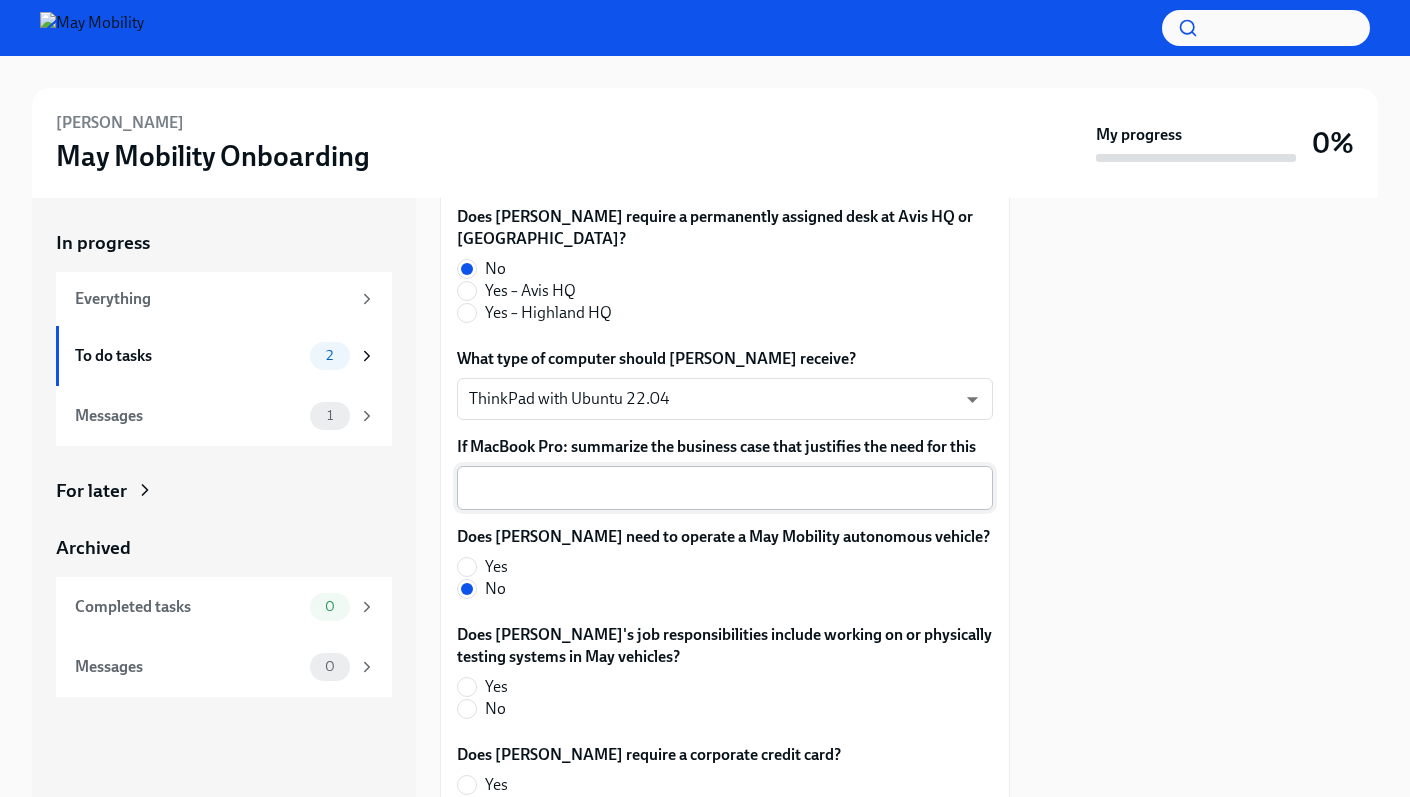 scroll, scrollTop: 621, scrollLeft: 0, axis: vertical 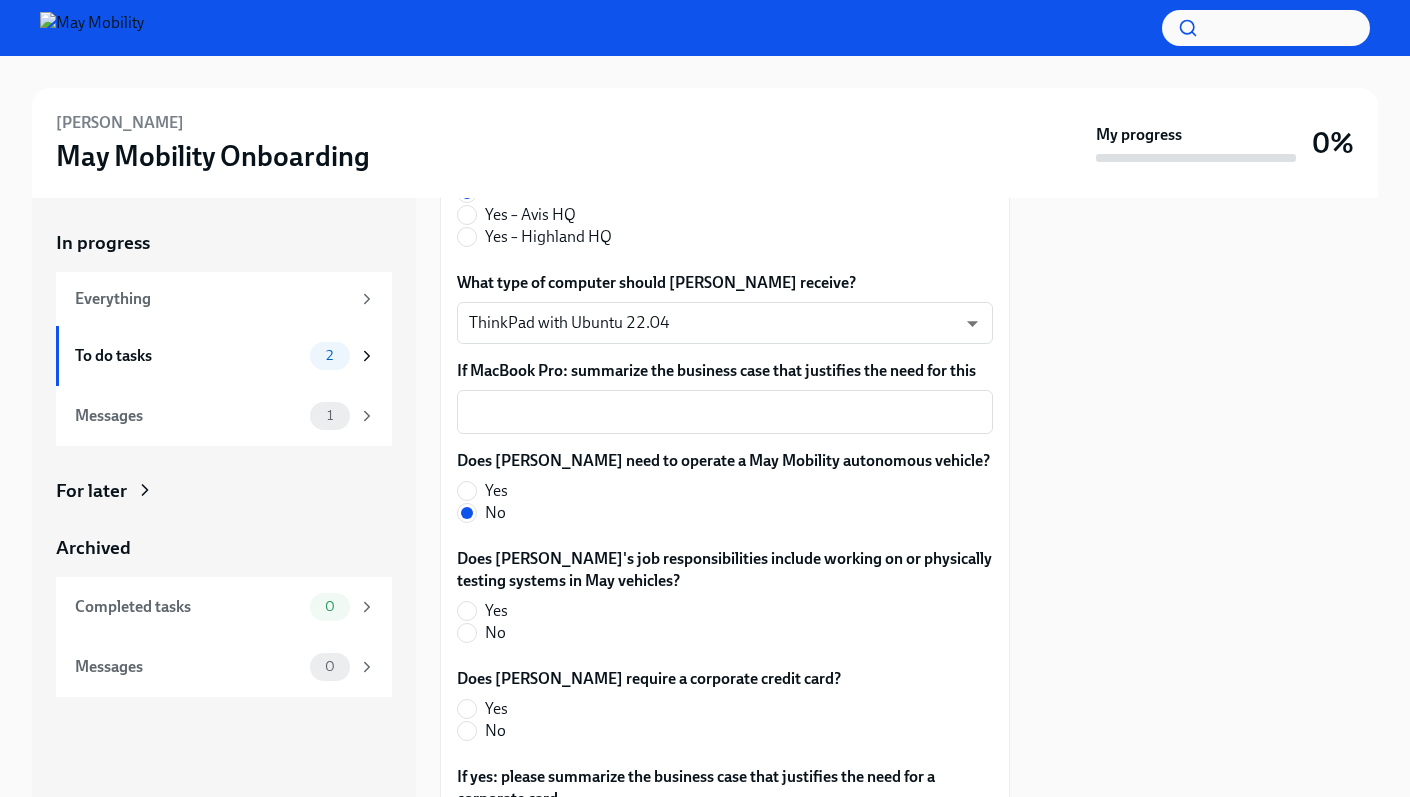 click on "Yes" at bounding box center [496, 611] 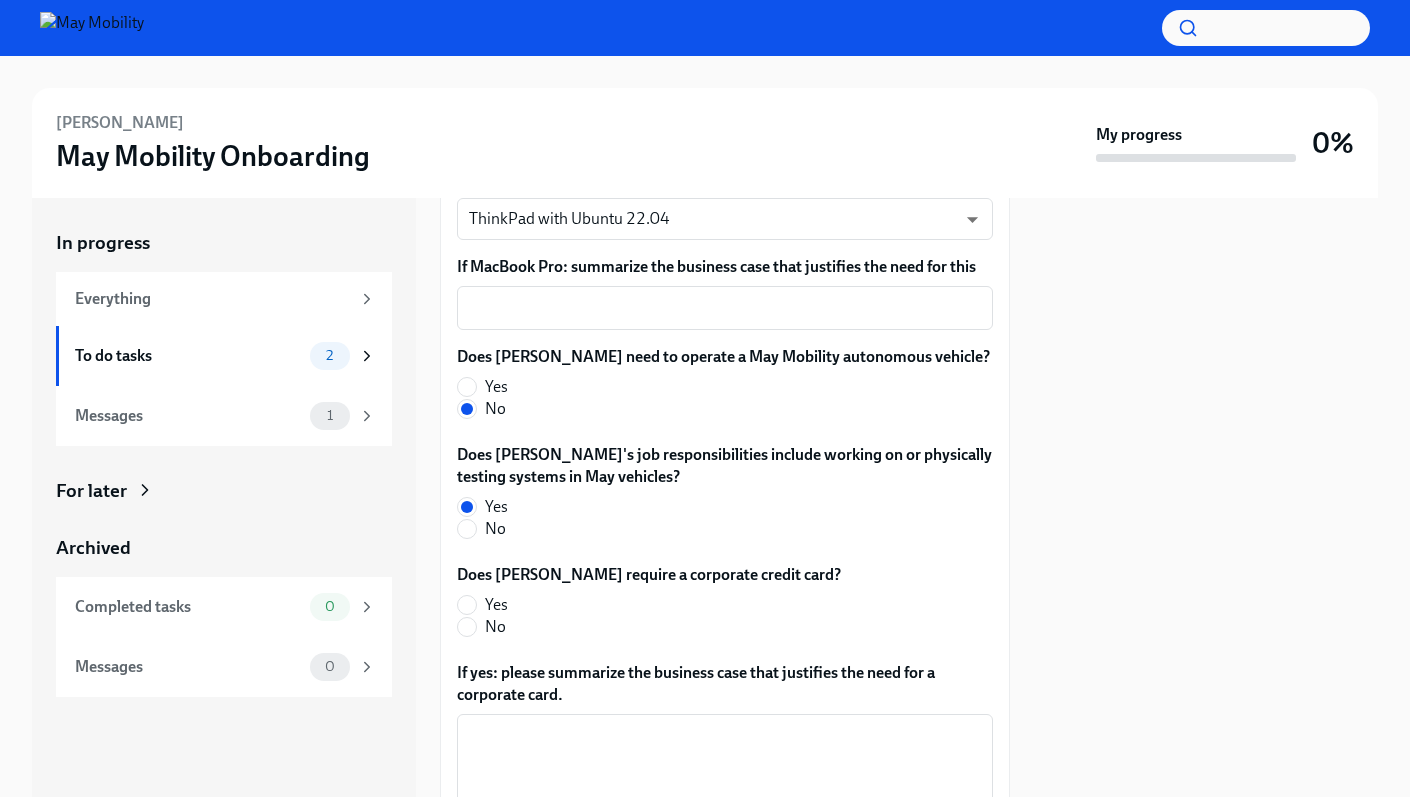 scroll, scrollTop: 739, scrollLeft: 0, axis: vertical 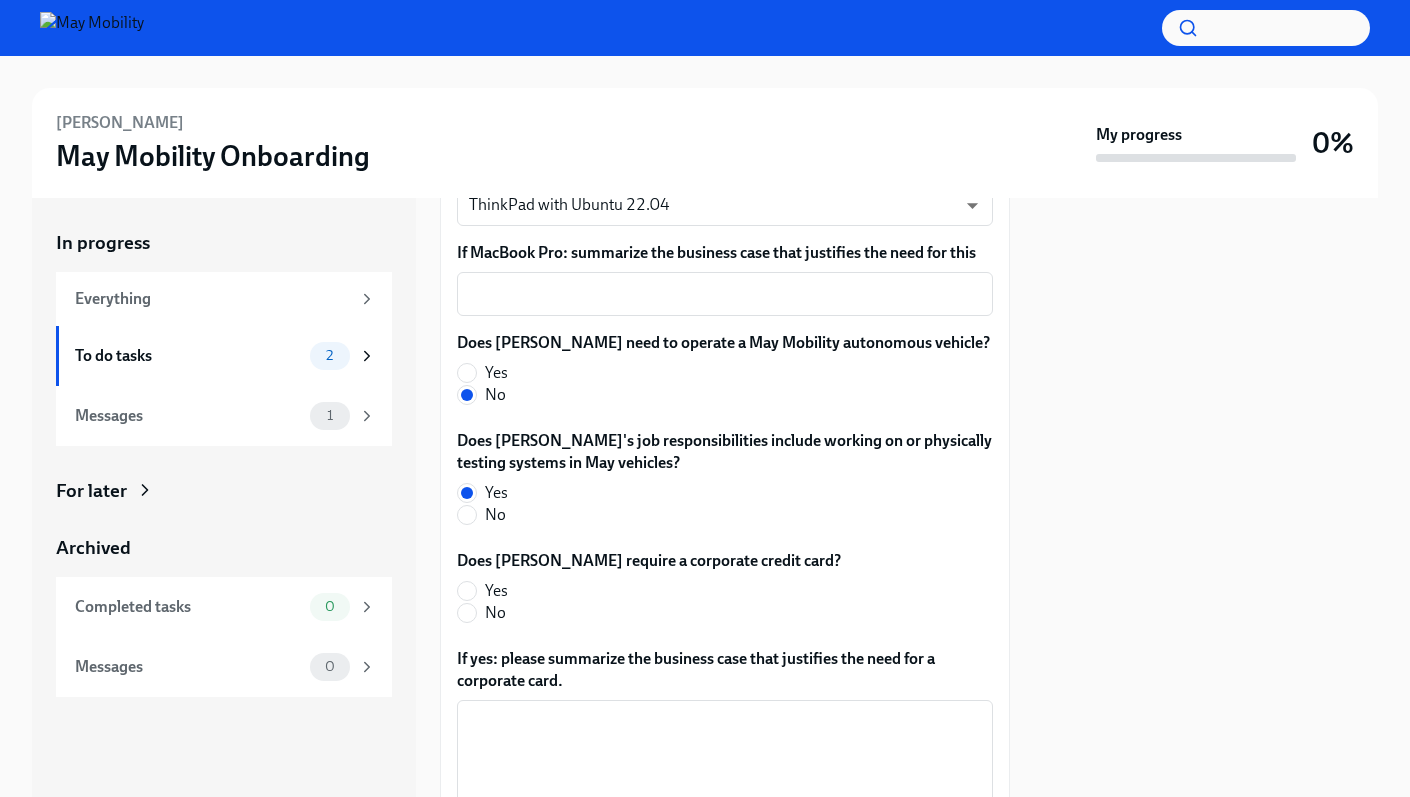 click on "No" at bounding box center [495, 613] 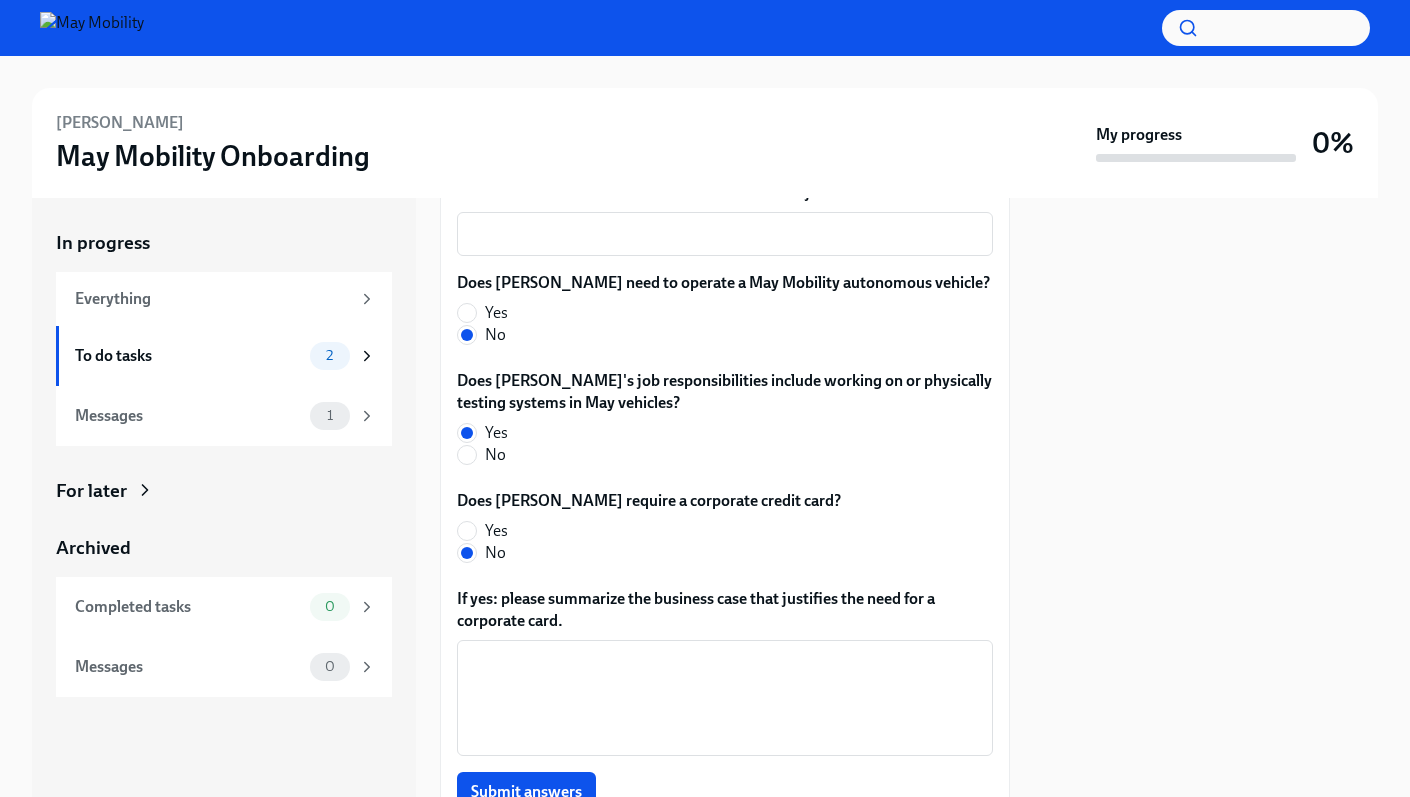 scroll, scrollTop: 851, scrollLeft: 0, axis: vertical 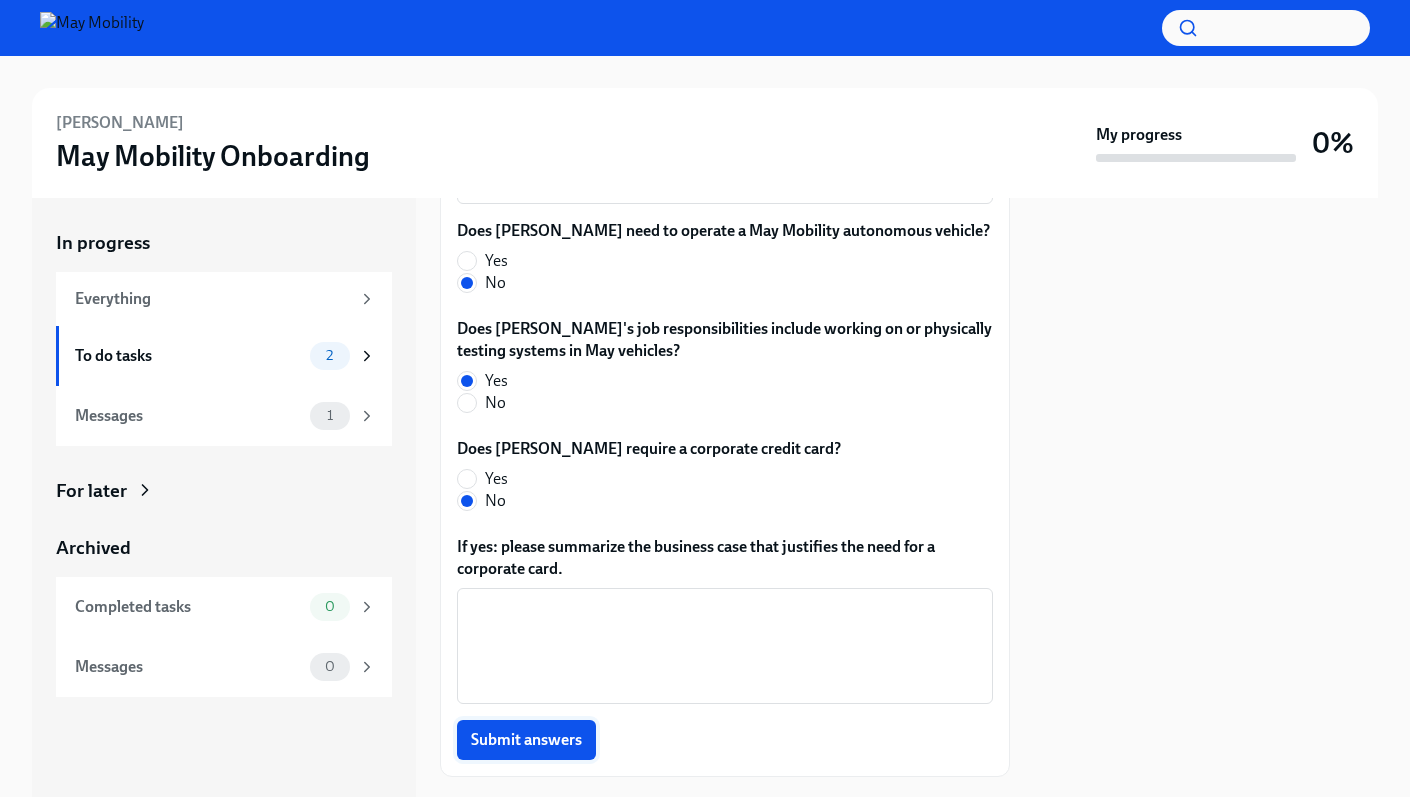 click on "Submit answers" at bounding box center [526, 740] 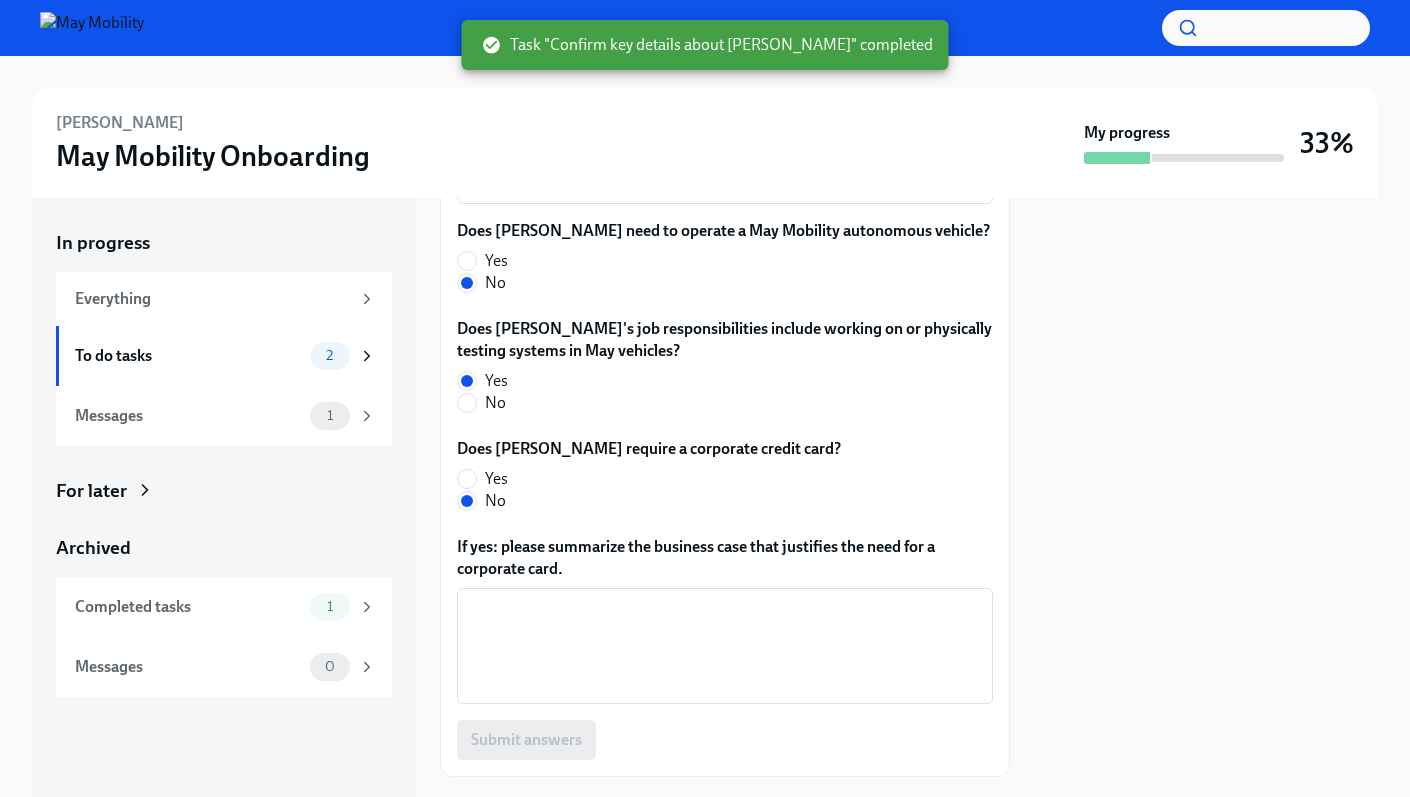 click on "Next task :  Request MVO Training for [PERSON_NAME]" at bounding box center [644, 821] 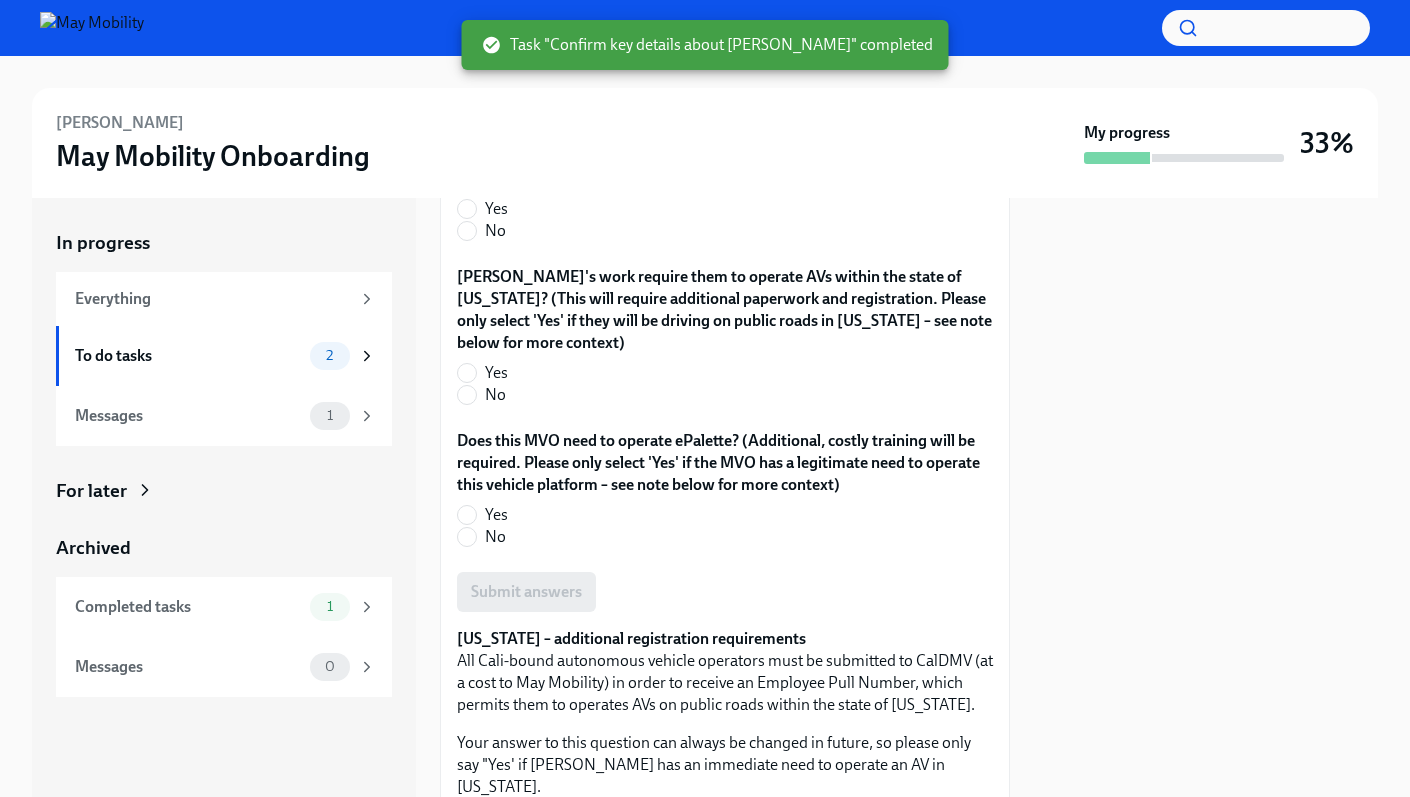scroll, scrollTop: 0, scrollLeft: 0, axis: both 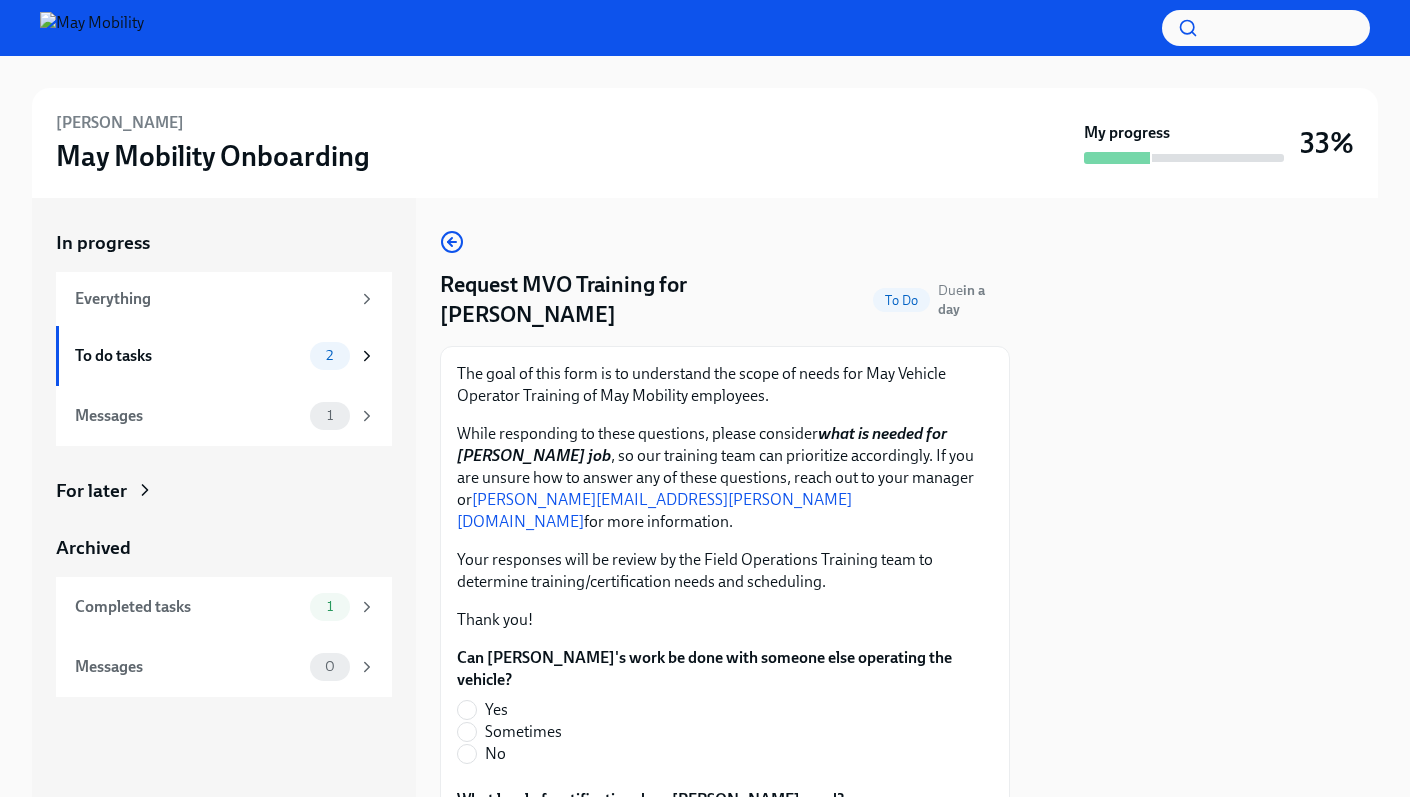 click on "Yes" at bounding box center [496, 710] 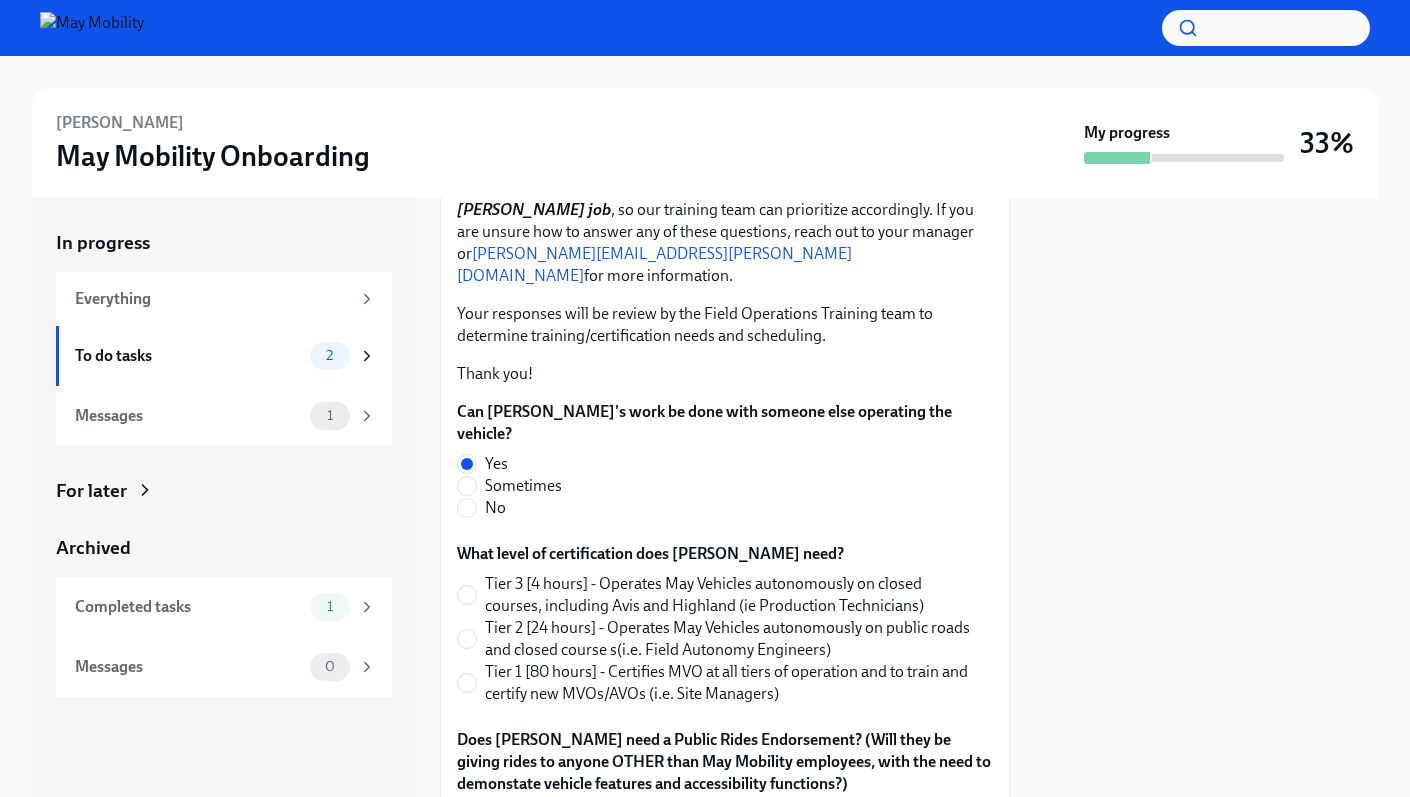 scroll, scrollTop: 256, scrollLeft: 0, axis: vertical 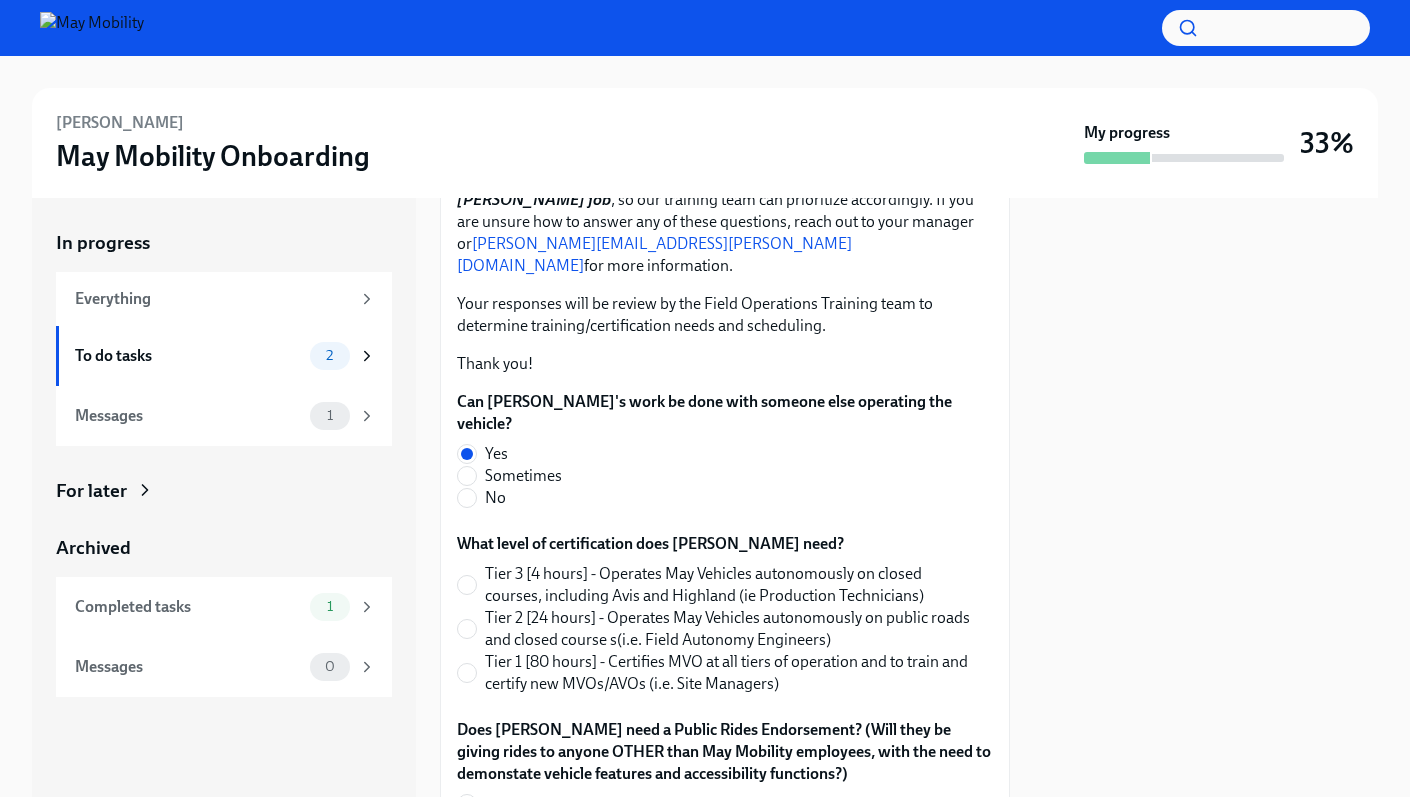 click on "Tier 3 [4 hours] - Operates May Vehicles autonomously on closed courses, including Avis and Highland (ie Production Technicians)" at bounding box center [731, 585] 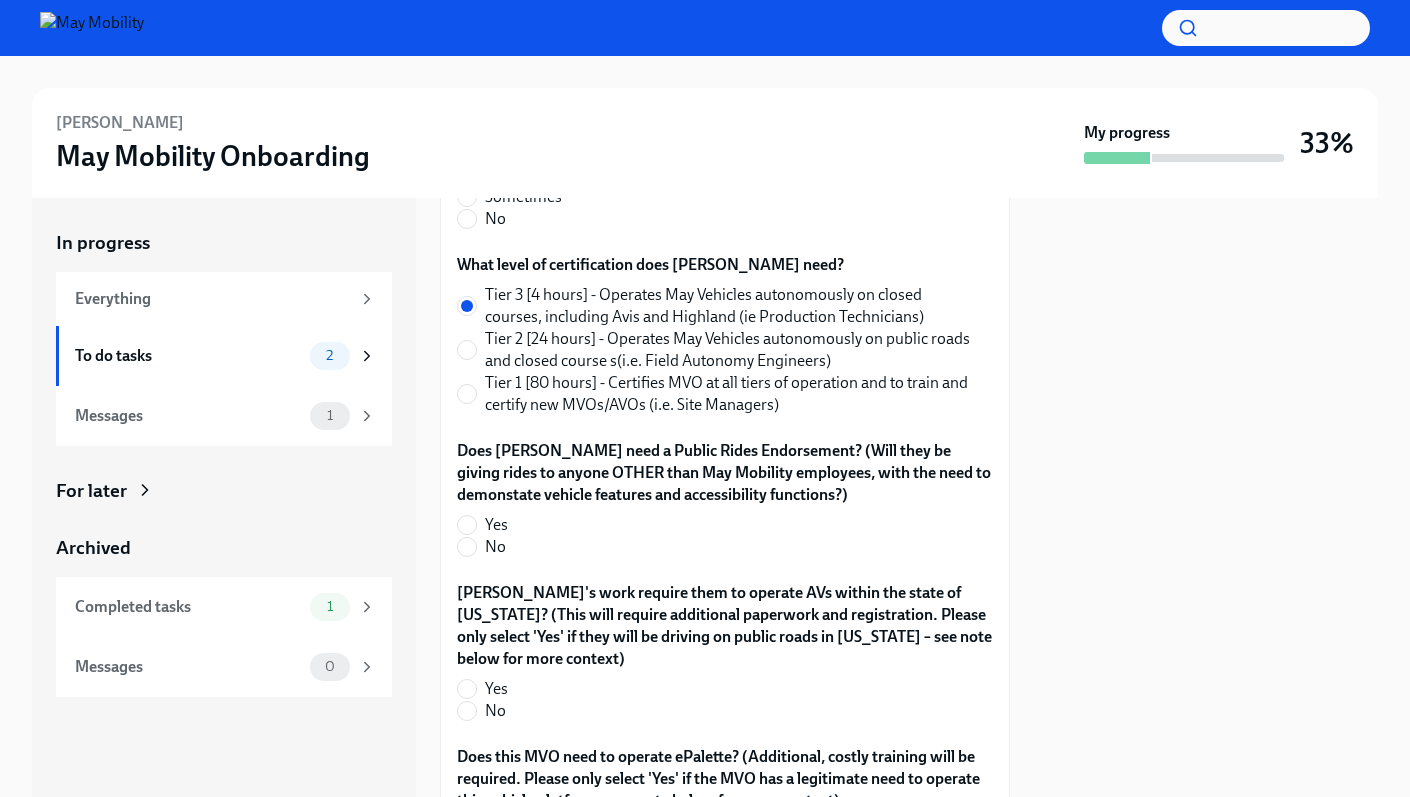 scroll, scrollTop: 536, scrollLeft: 0, axis: vertical 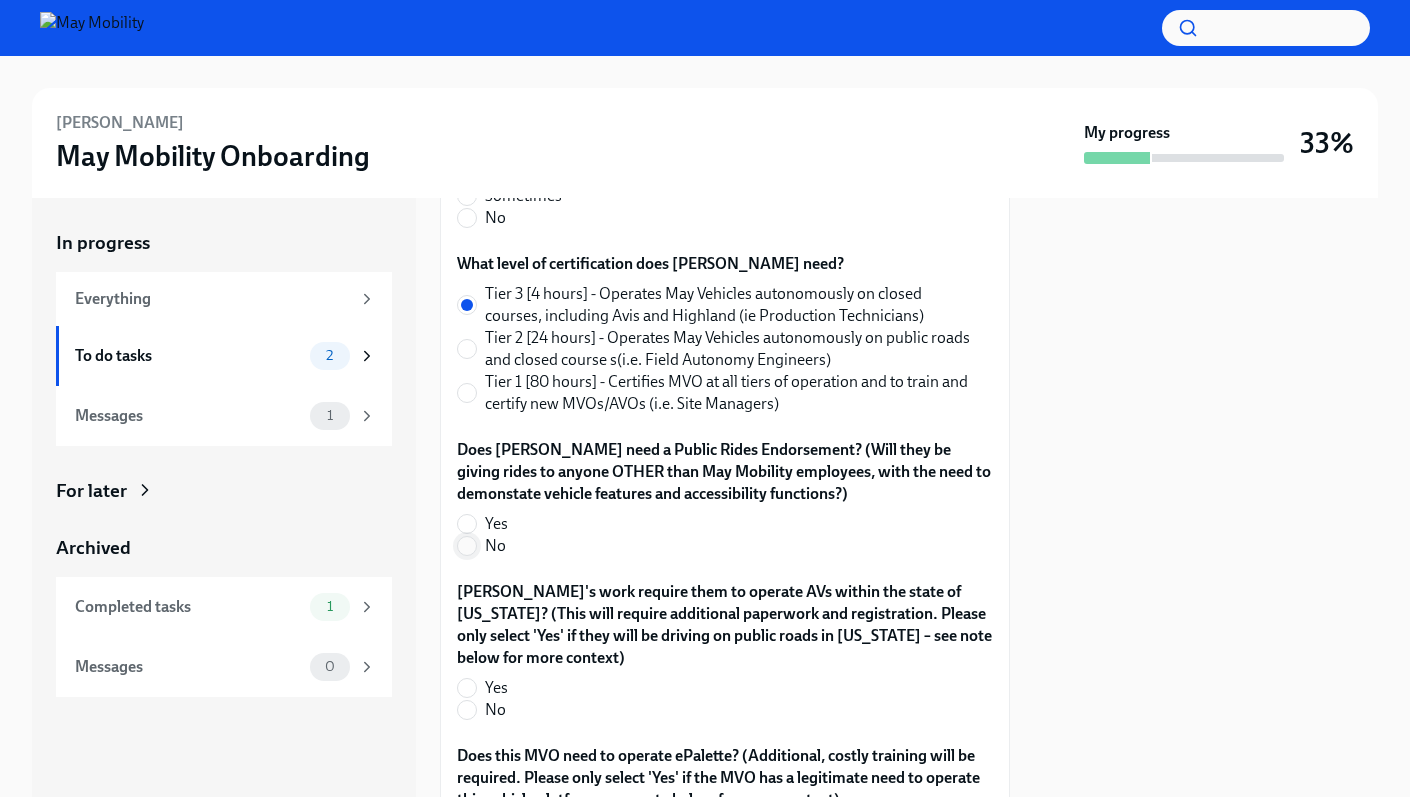 click on "No" at bounding box center [467, 546] 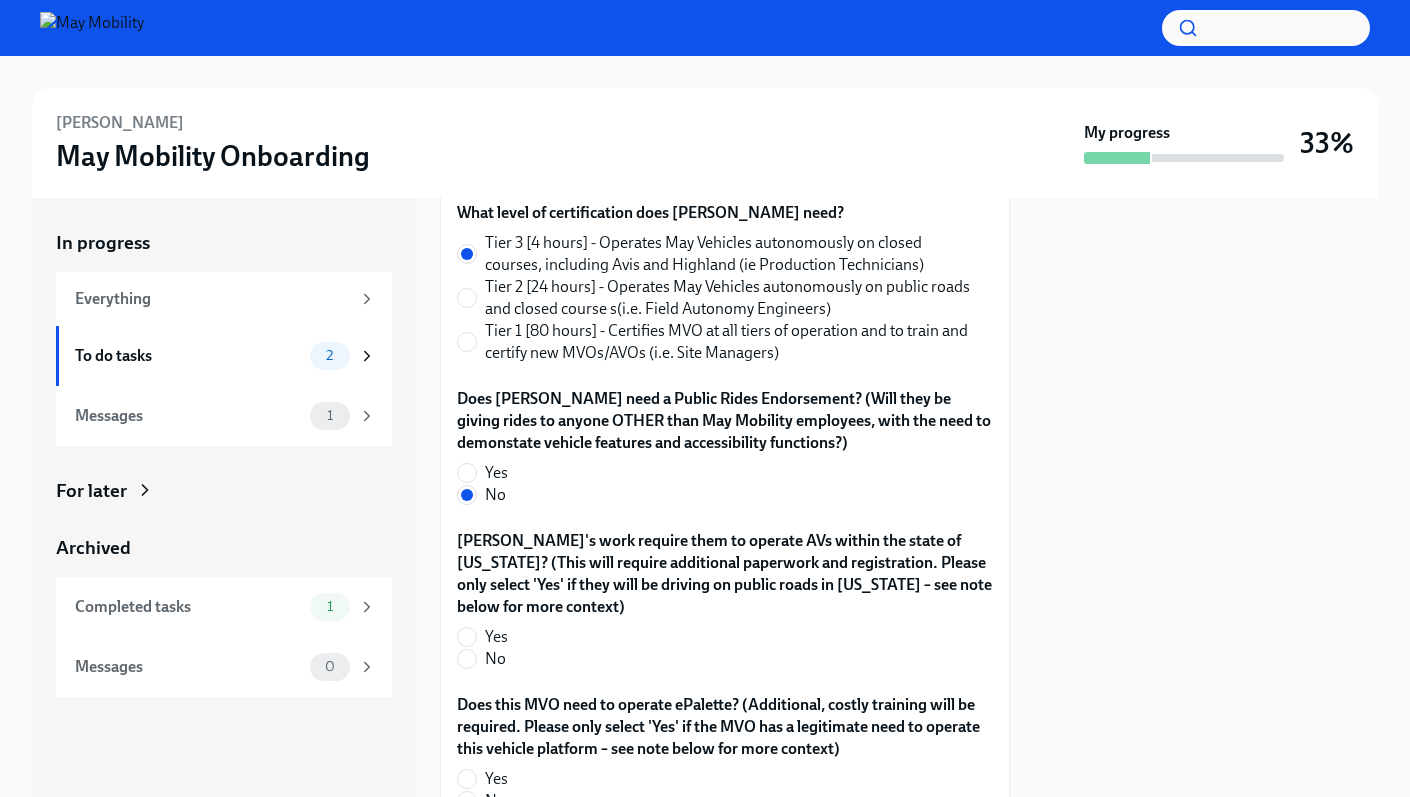 scroll, scrollTop: 590, scrollLeft: 0, axis: vertical 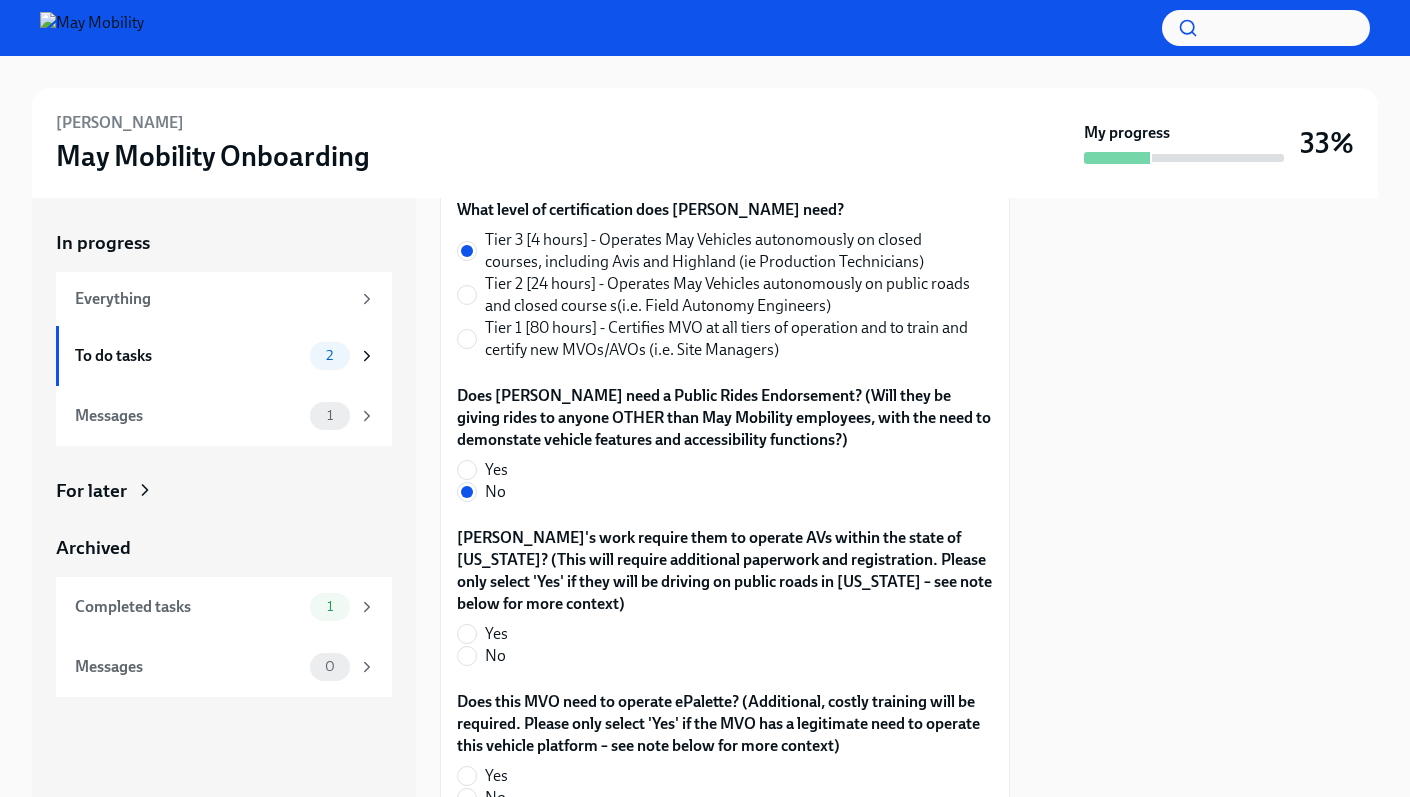 click on "No" at bounding box center (495, 656) 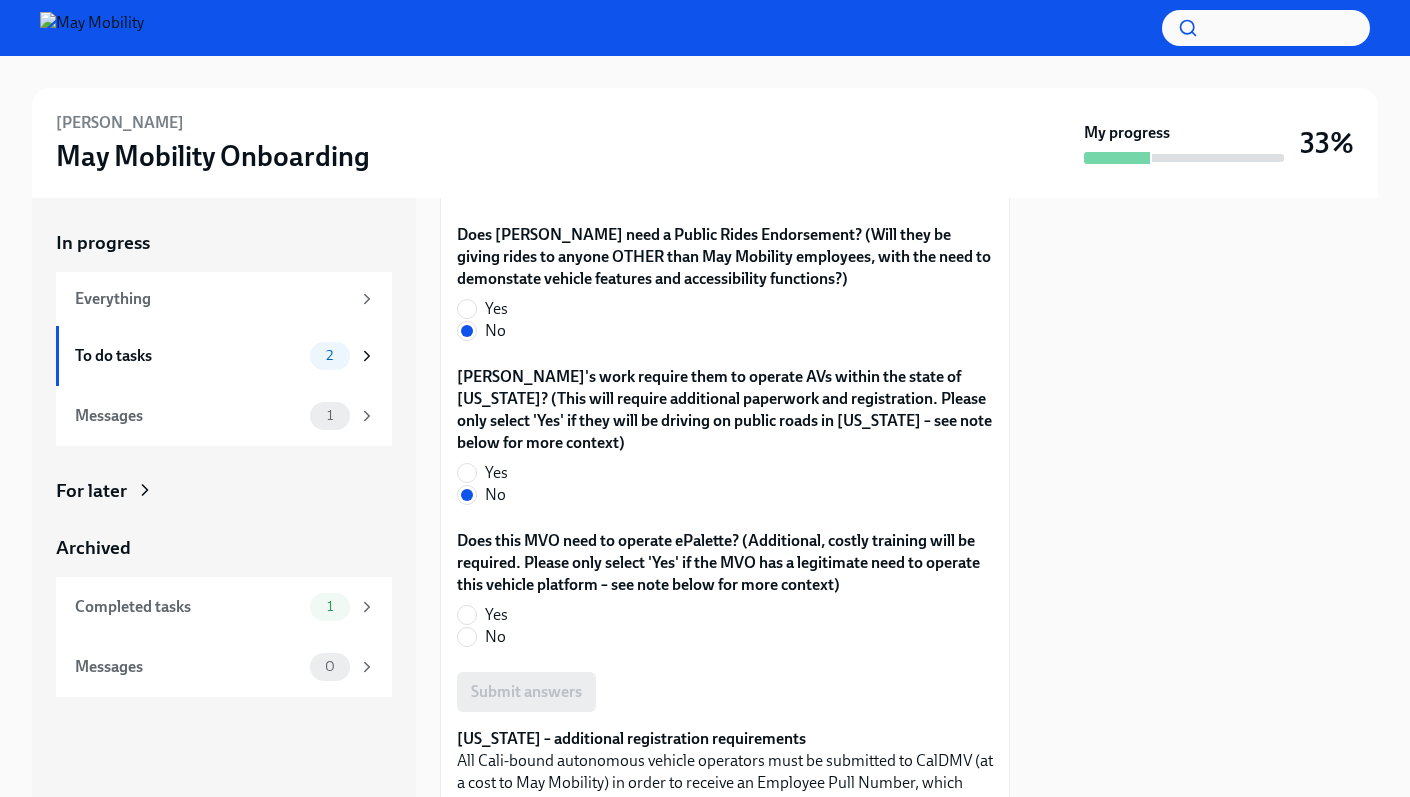 scroll, scrollTop: 764, scrollLeft: 0, axis: vertical 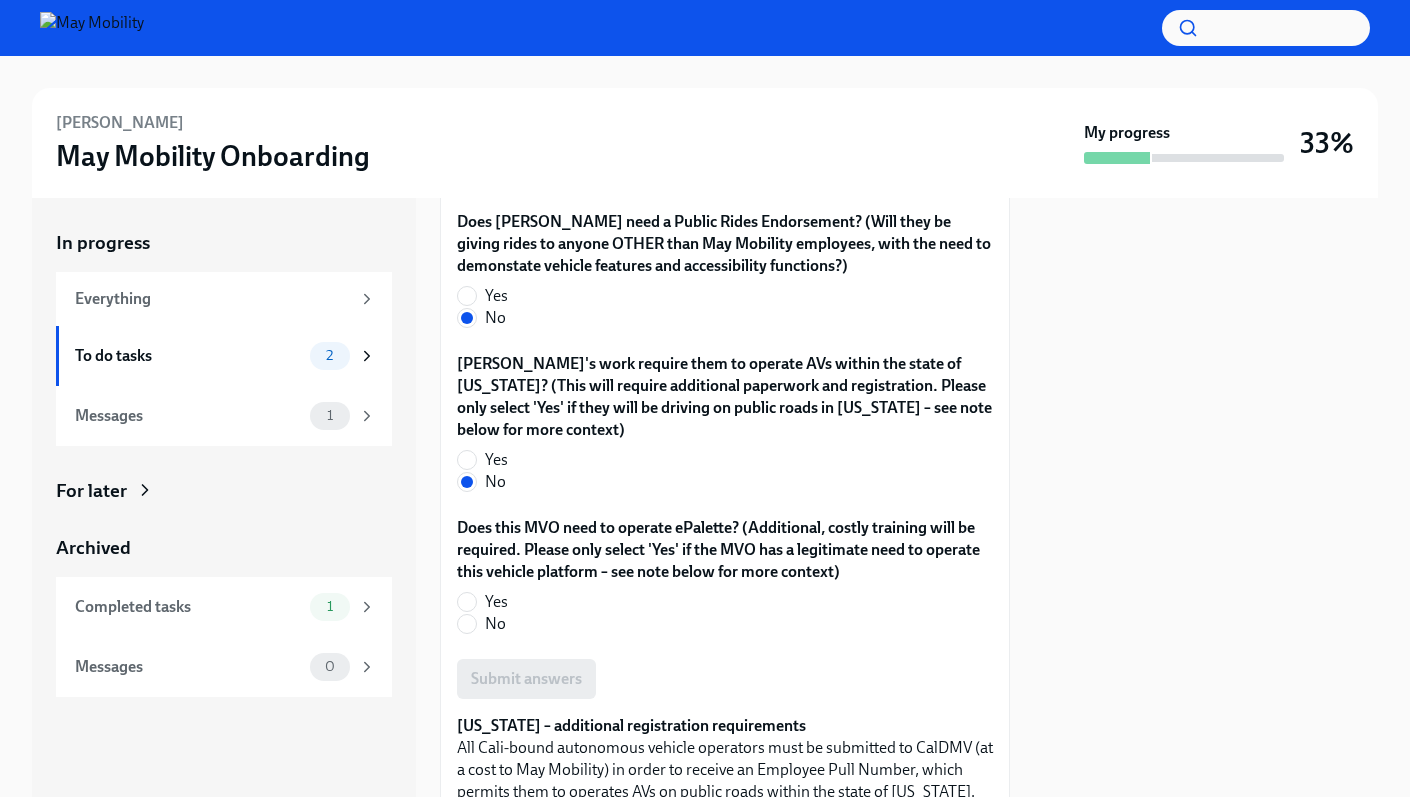 click on "No" at bounding box center [495, 624] 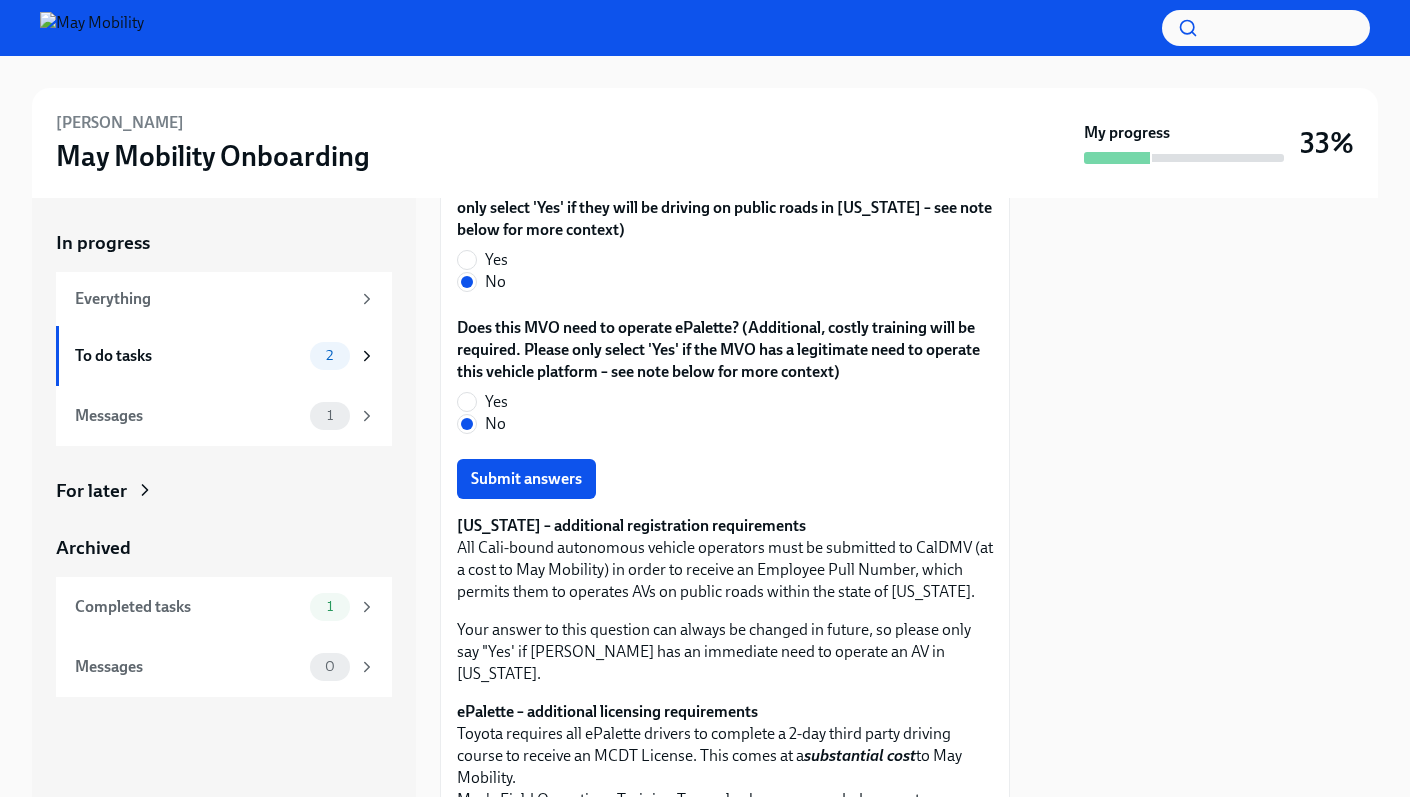 scroll, scrollTop: 985, scrollLeft: 0, axis: vertical 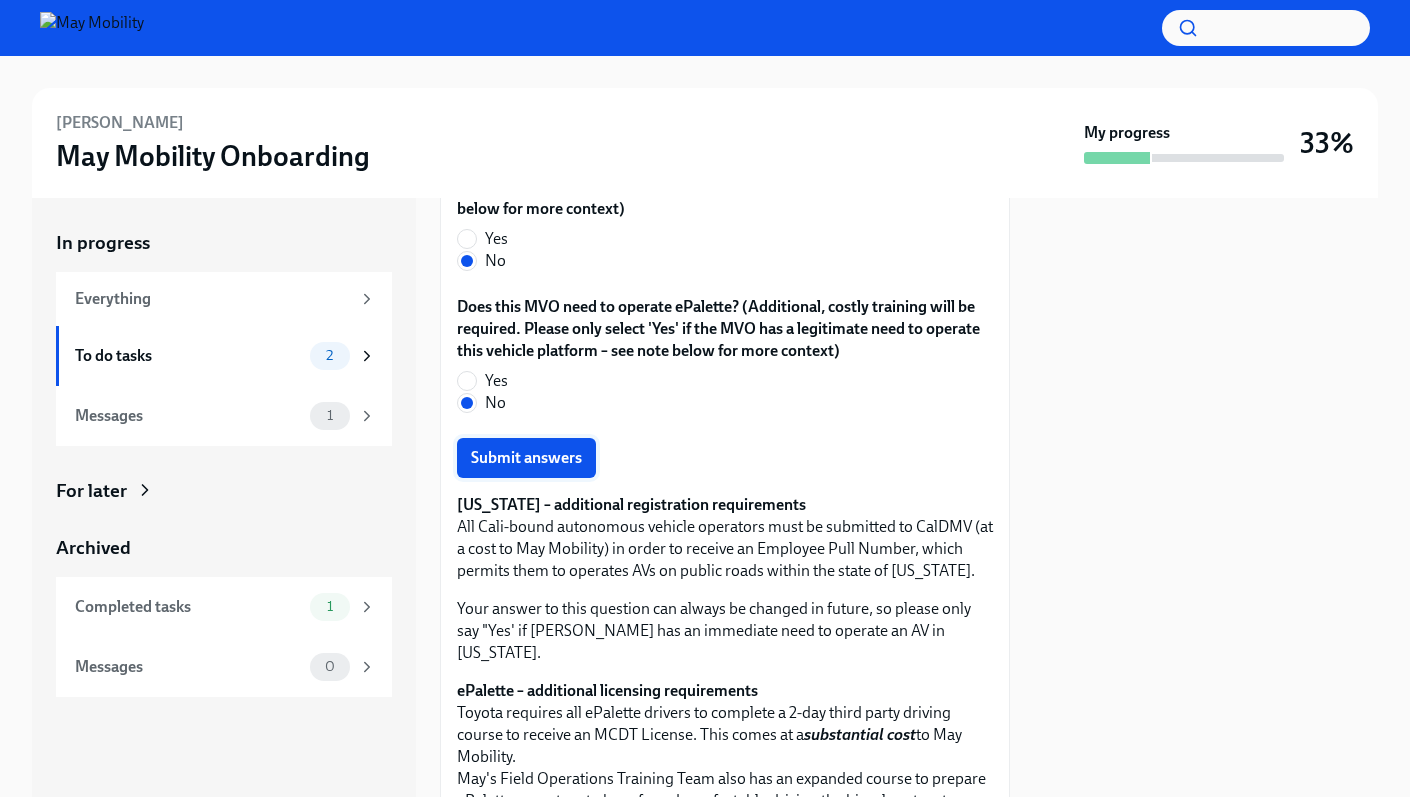 click on "Submit answers" at bounding box center [526, 458] 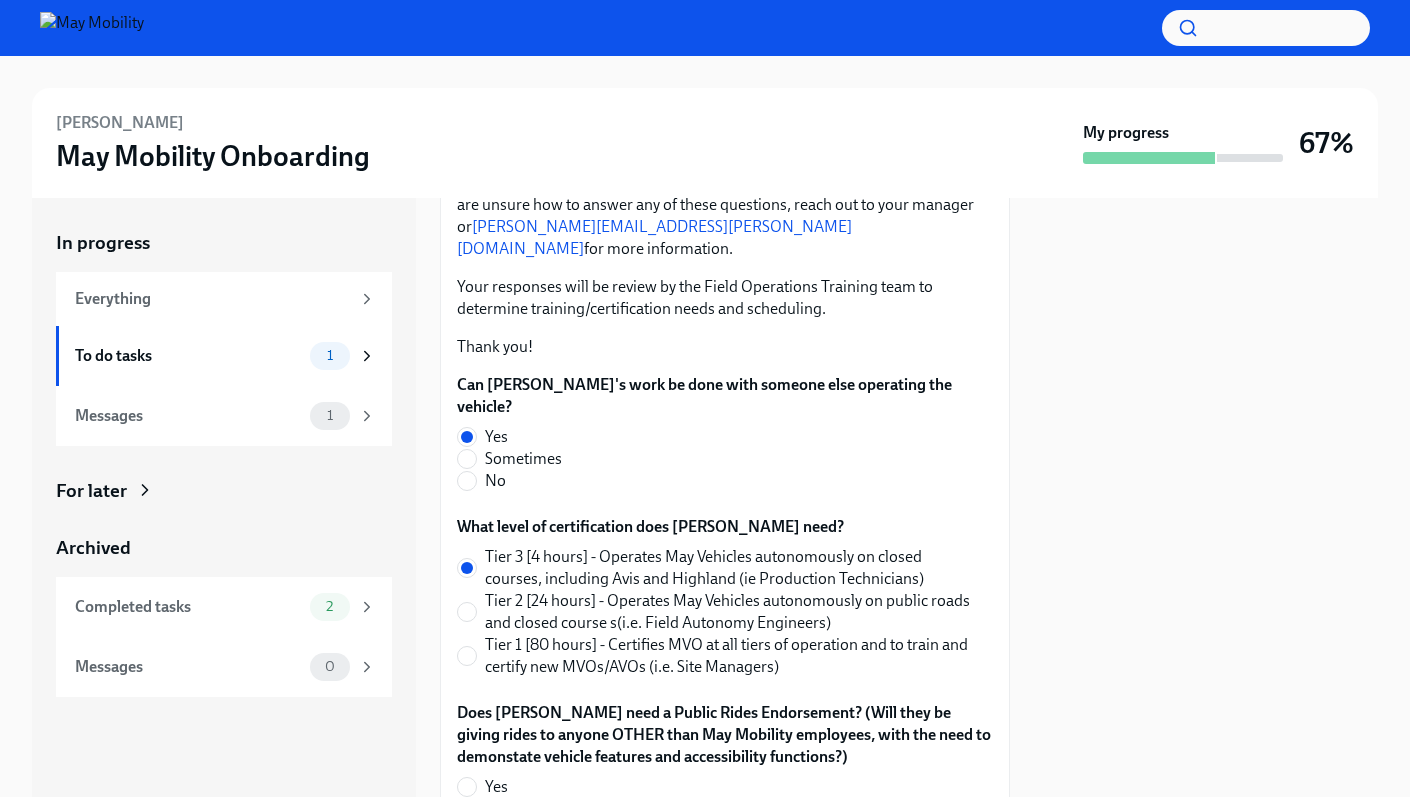 scroll, scrollTop: 0, scrollLeft: 0, axis: both 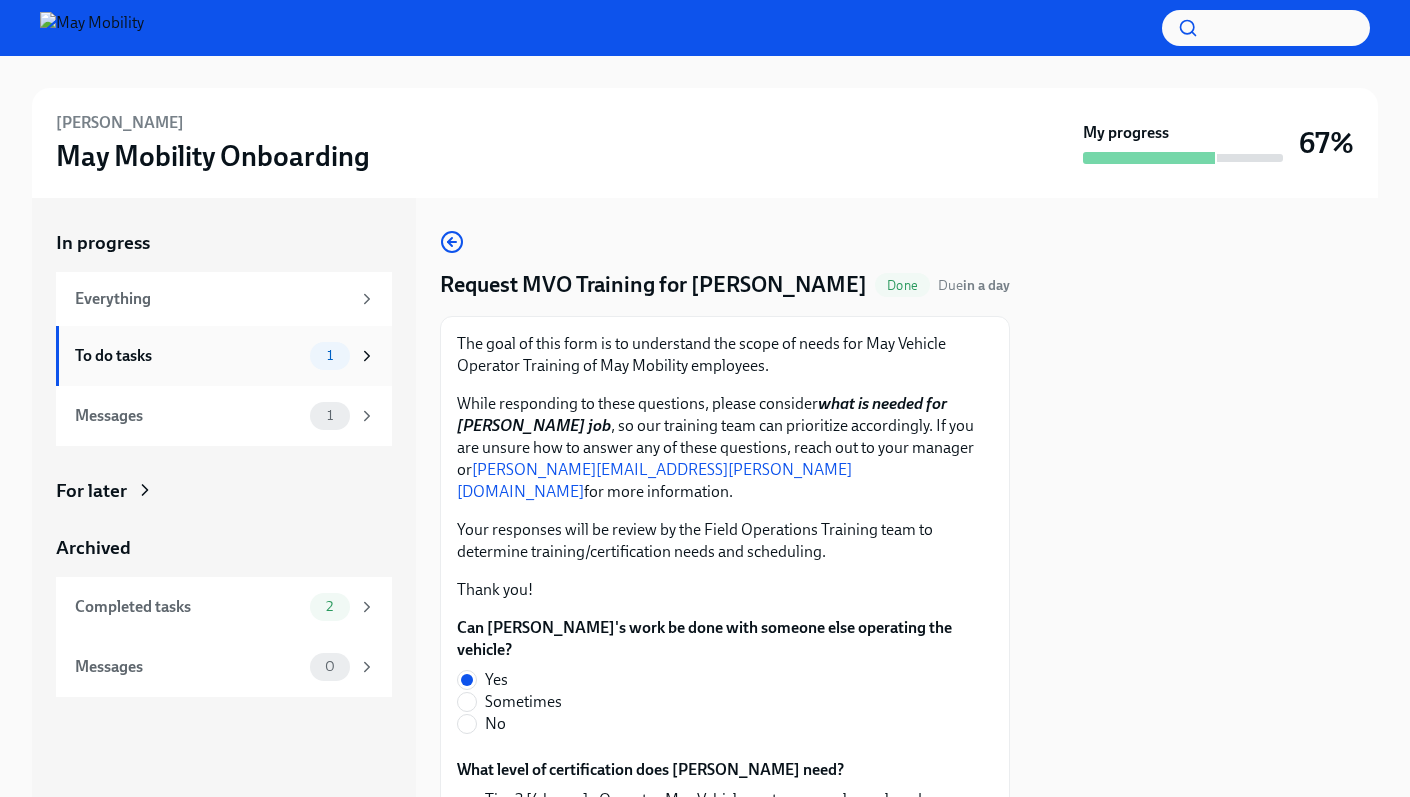 click on "To do tasks" at bounding box center (188, 356) 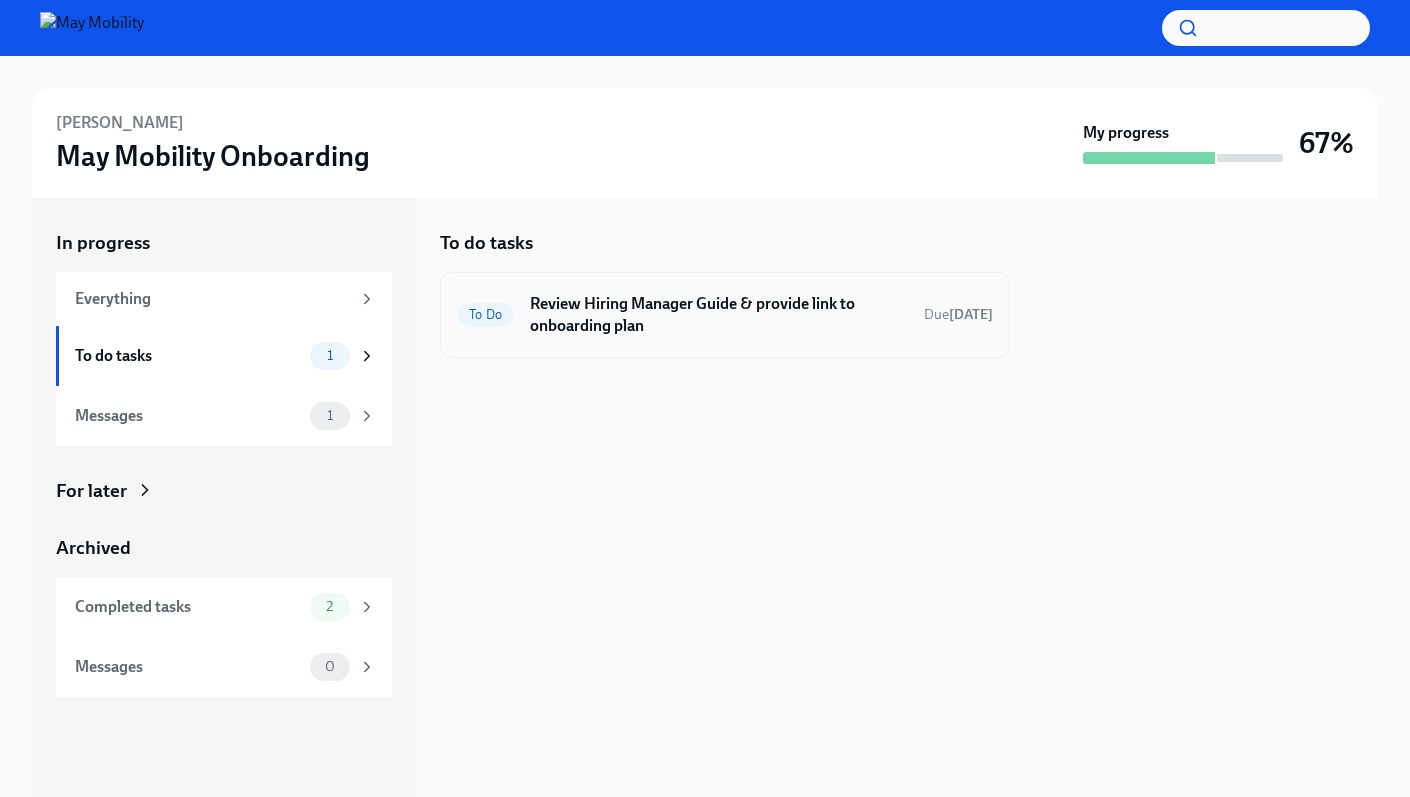 click on "Review Hiring Manager Guide & provide link to onboarding plan" at bounding box center [719, 315] 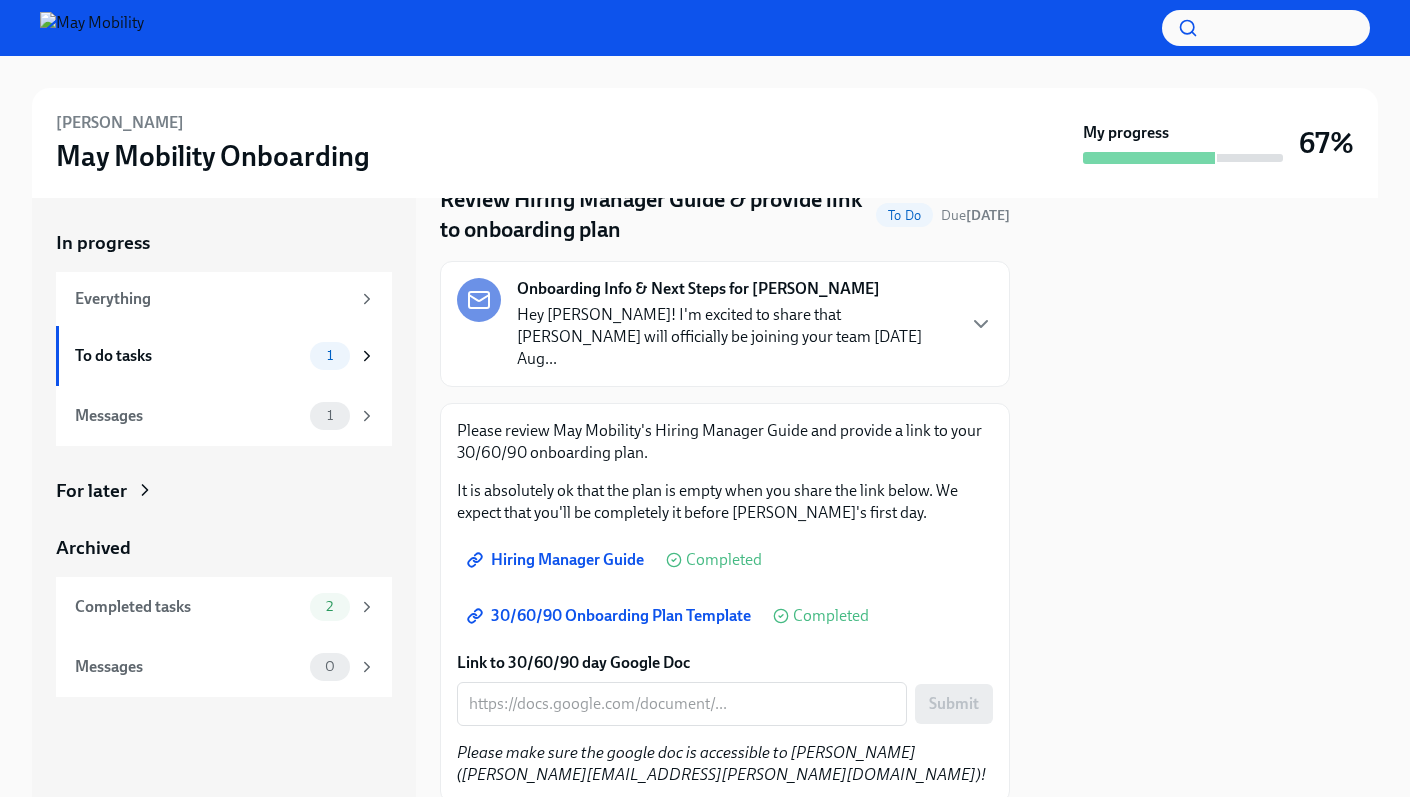 scroll, scrollTop: 66, scrollLeft: 0, axis: vertical 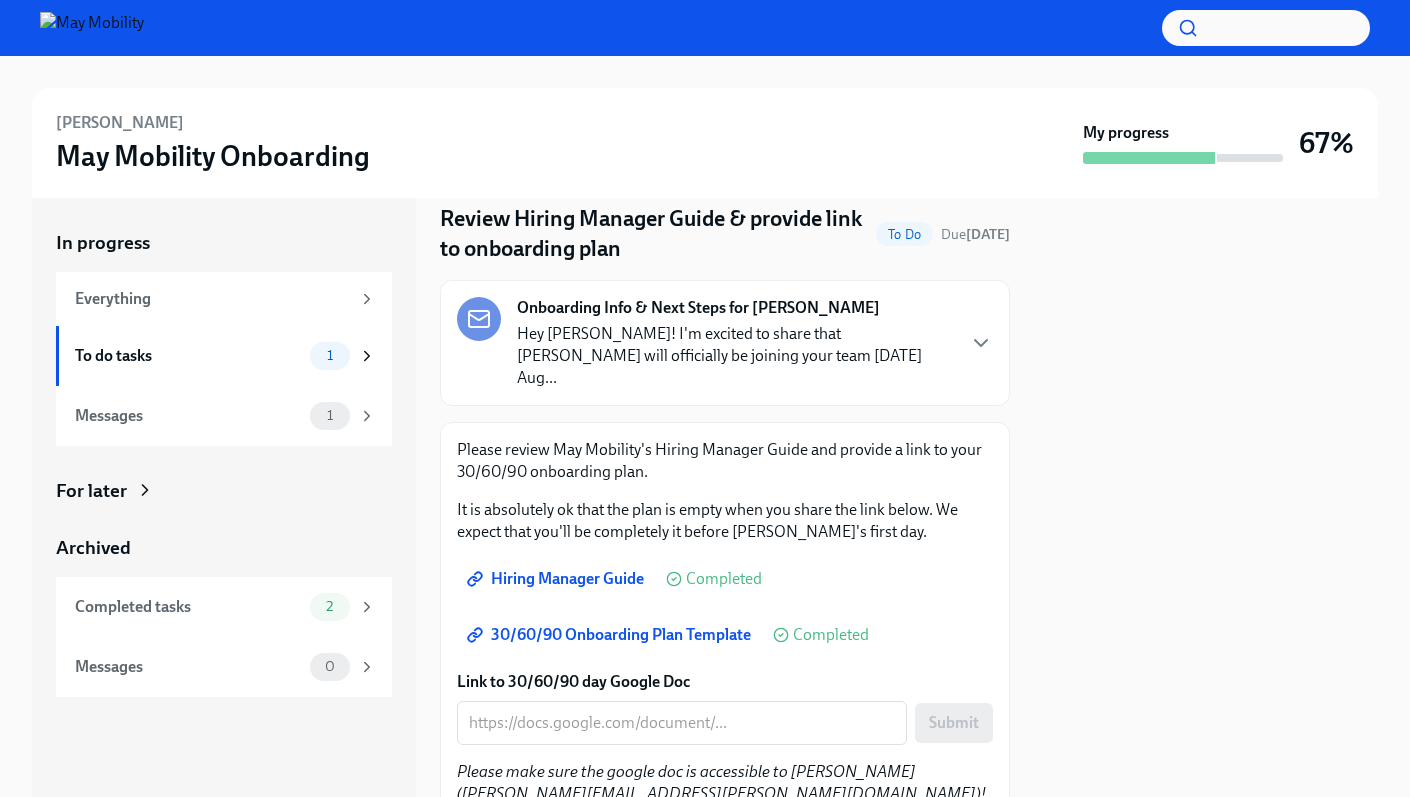 click on "Hey [PERSON_NAME]! I'm excited to share that [PERSON_NAME] will officially be joining your team [DATE] Aug..." at bounding box center (735, 356) 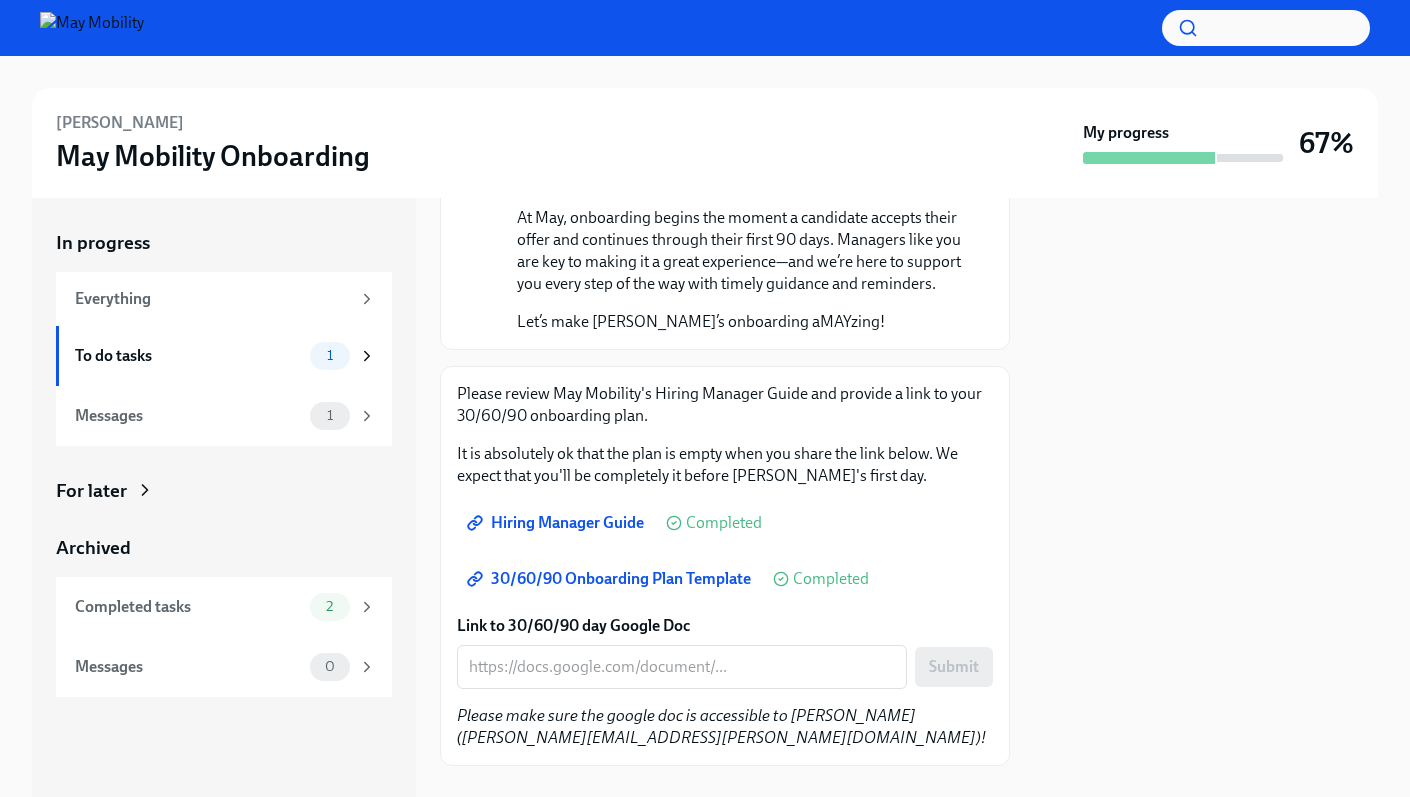 scroll, scrollTop: 882, scrollLeft: 0, axis: vertical 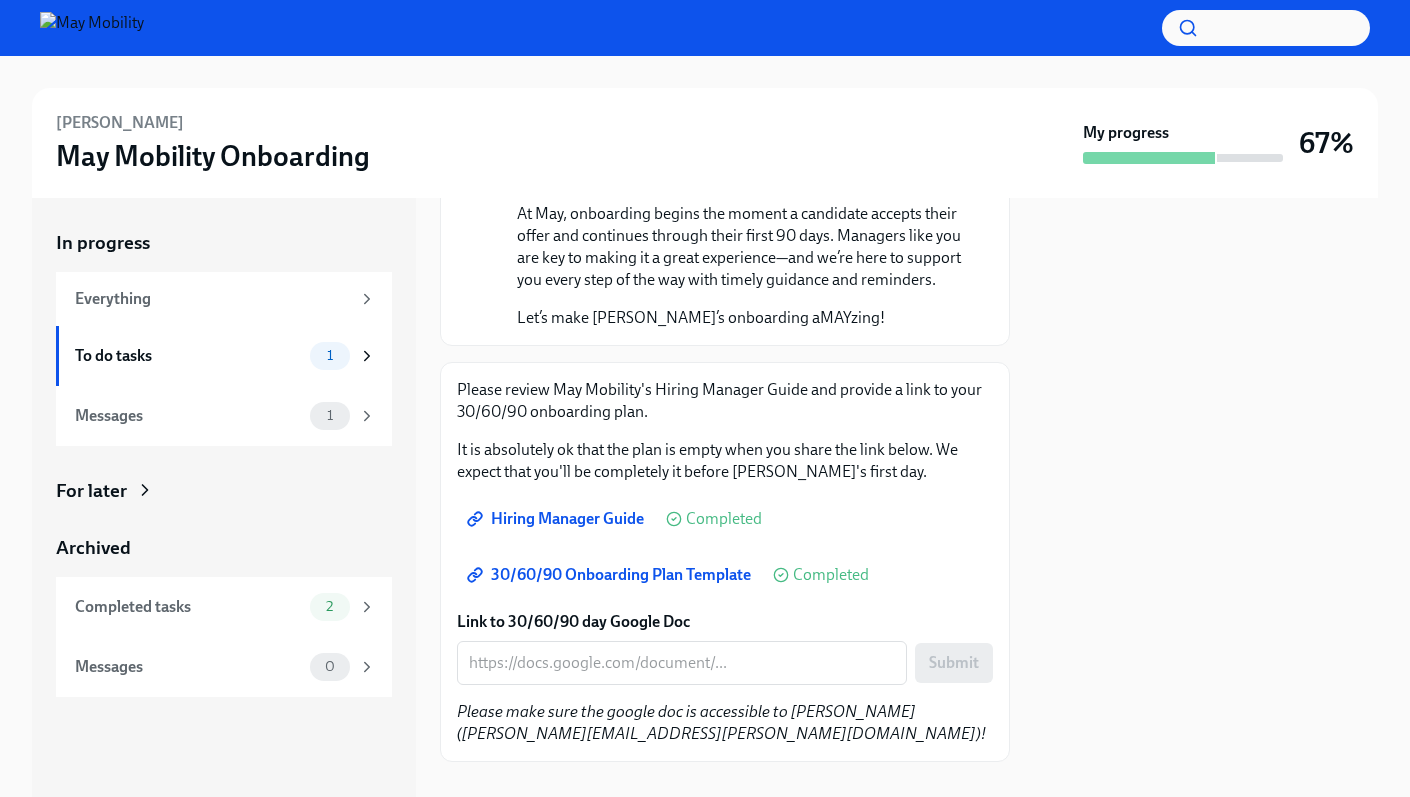 click on "[PERSON_NAME] May Mobility Onboarding My progress 67%" at bounding box center [705, 143] 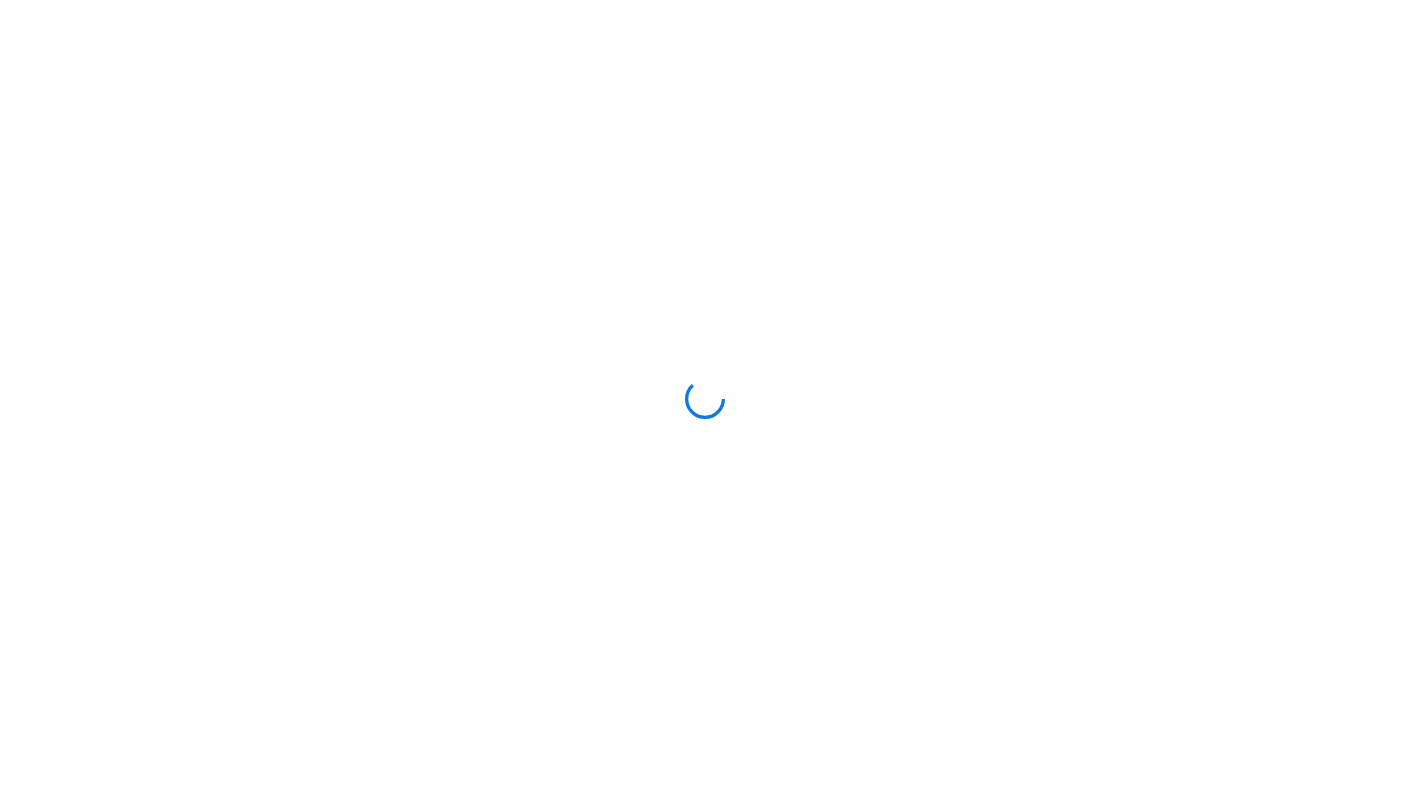 scroll, scrollTop: 0, scrollLeft: 0, axis: both 